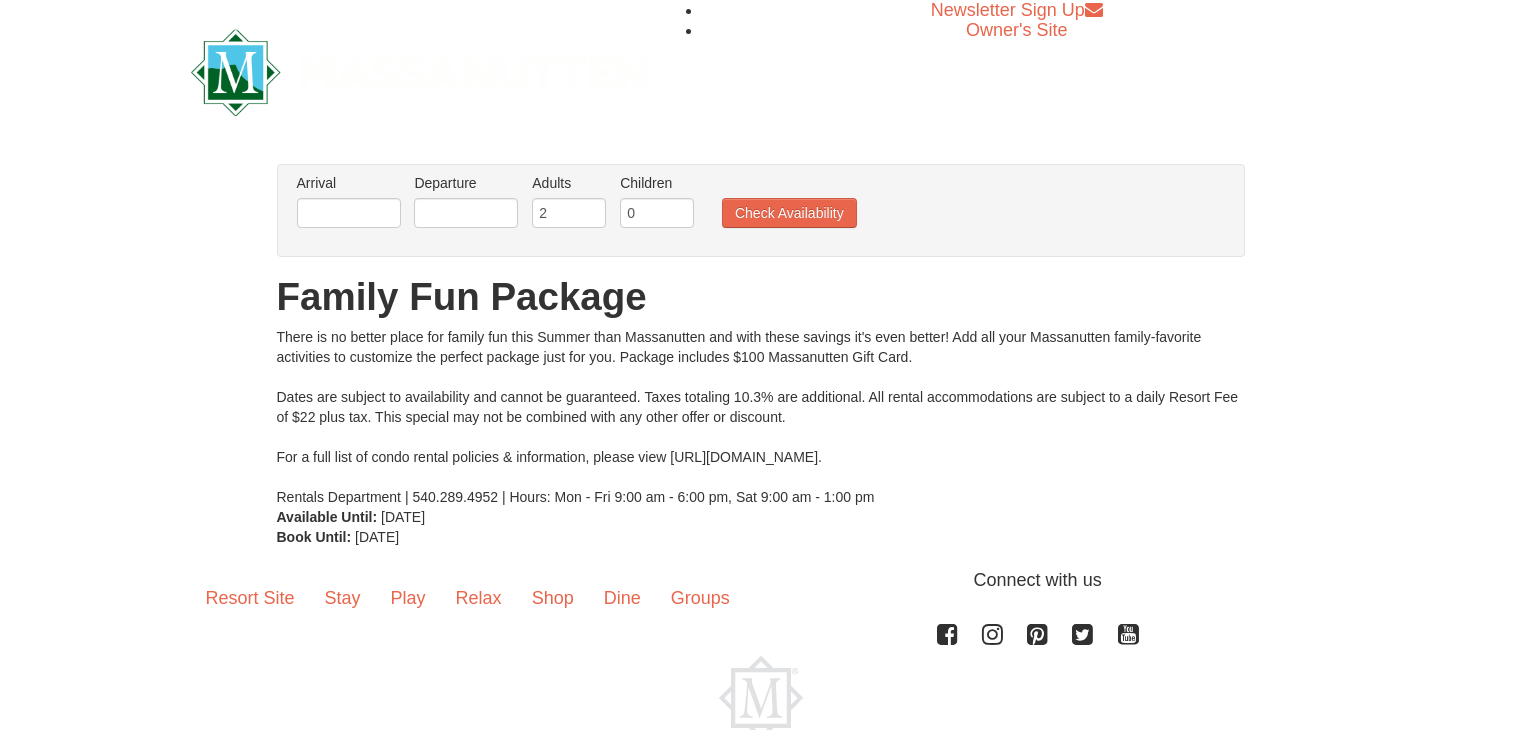 scroll, scrollTop: 0, scrollLeft: 0, axis: both 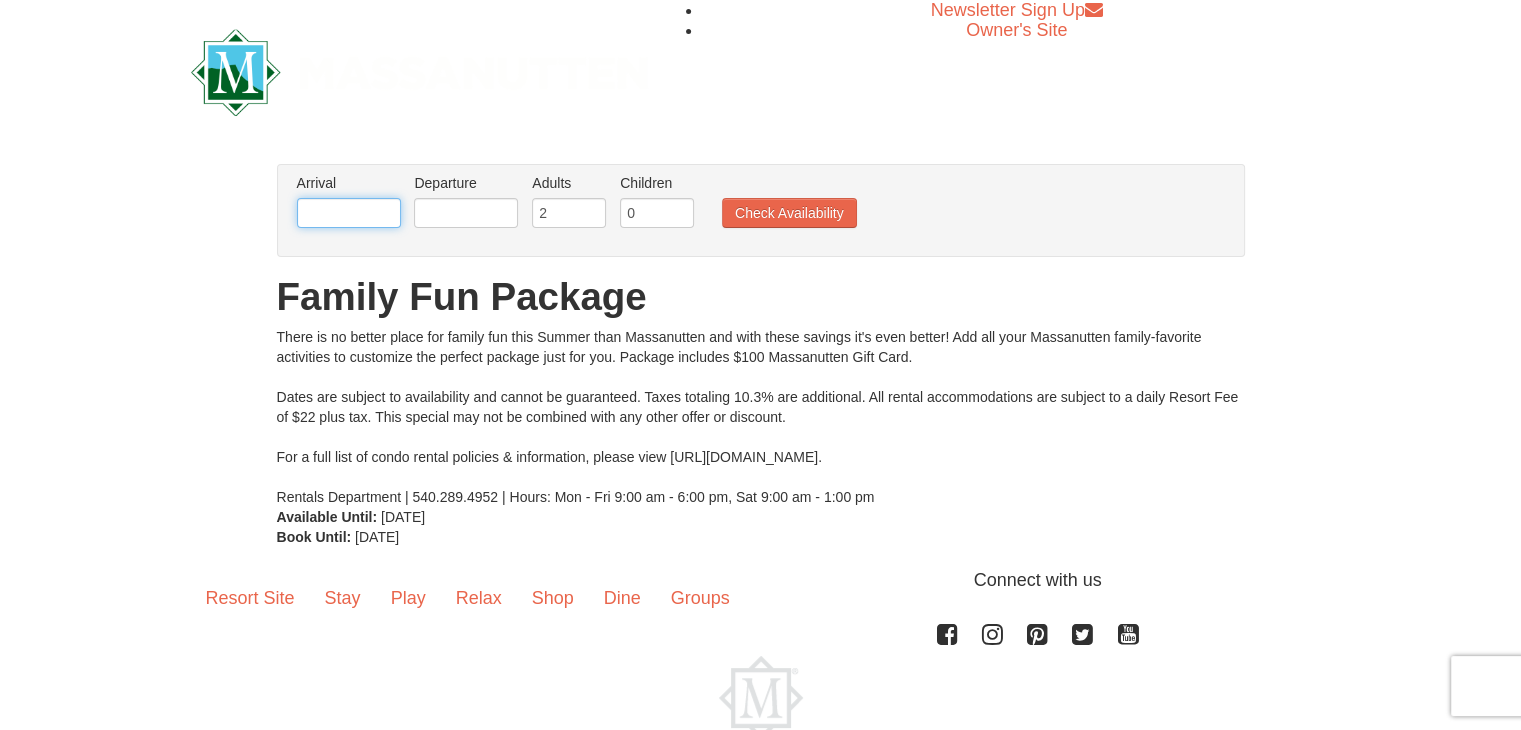 click at bounding box center [349, 213] 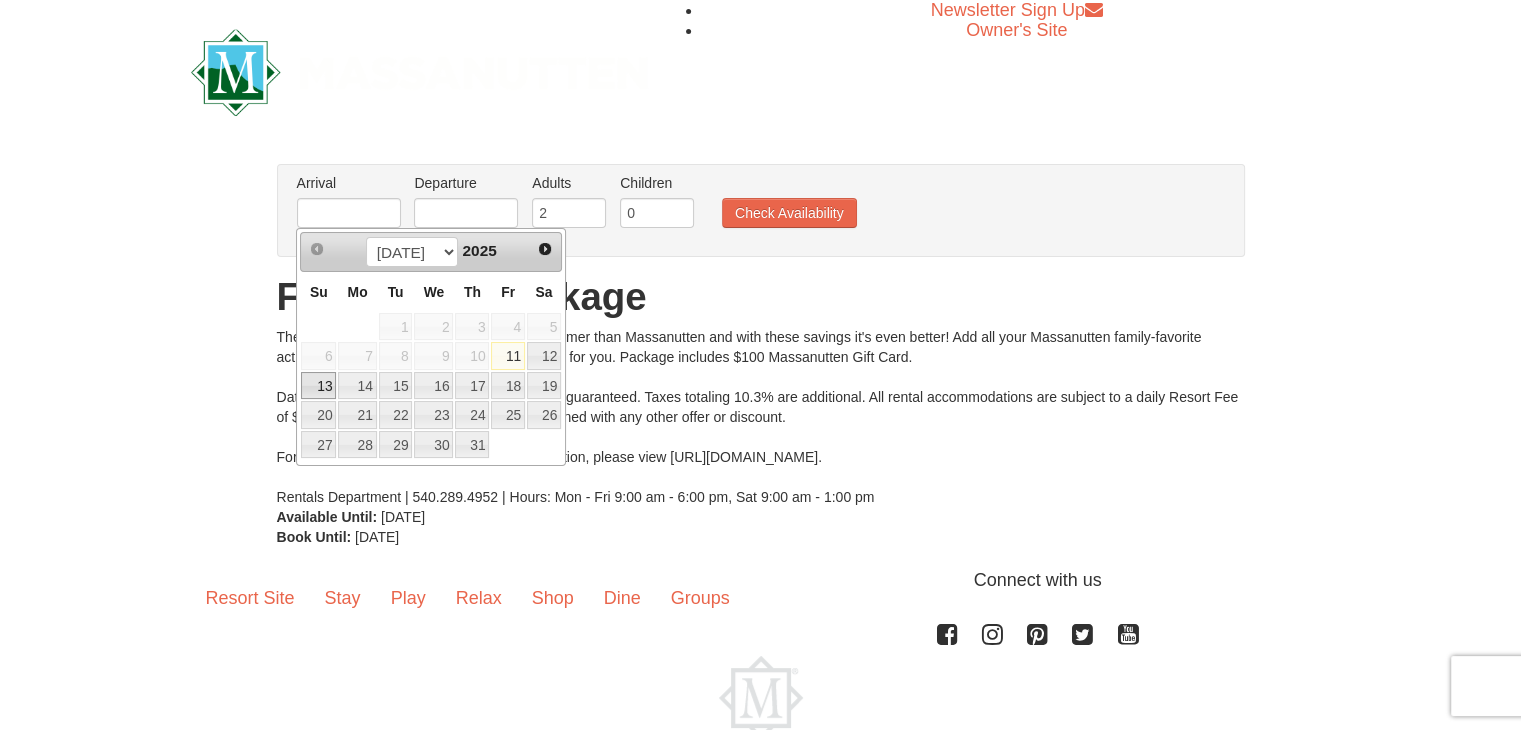 click on "13" at bounding box center [318, 386] 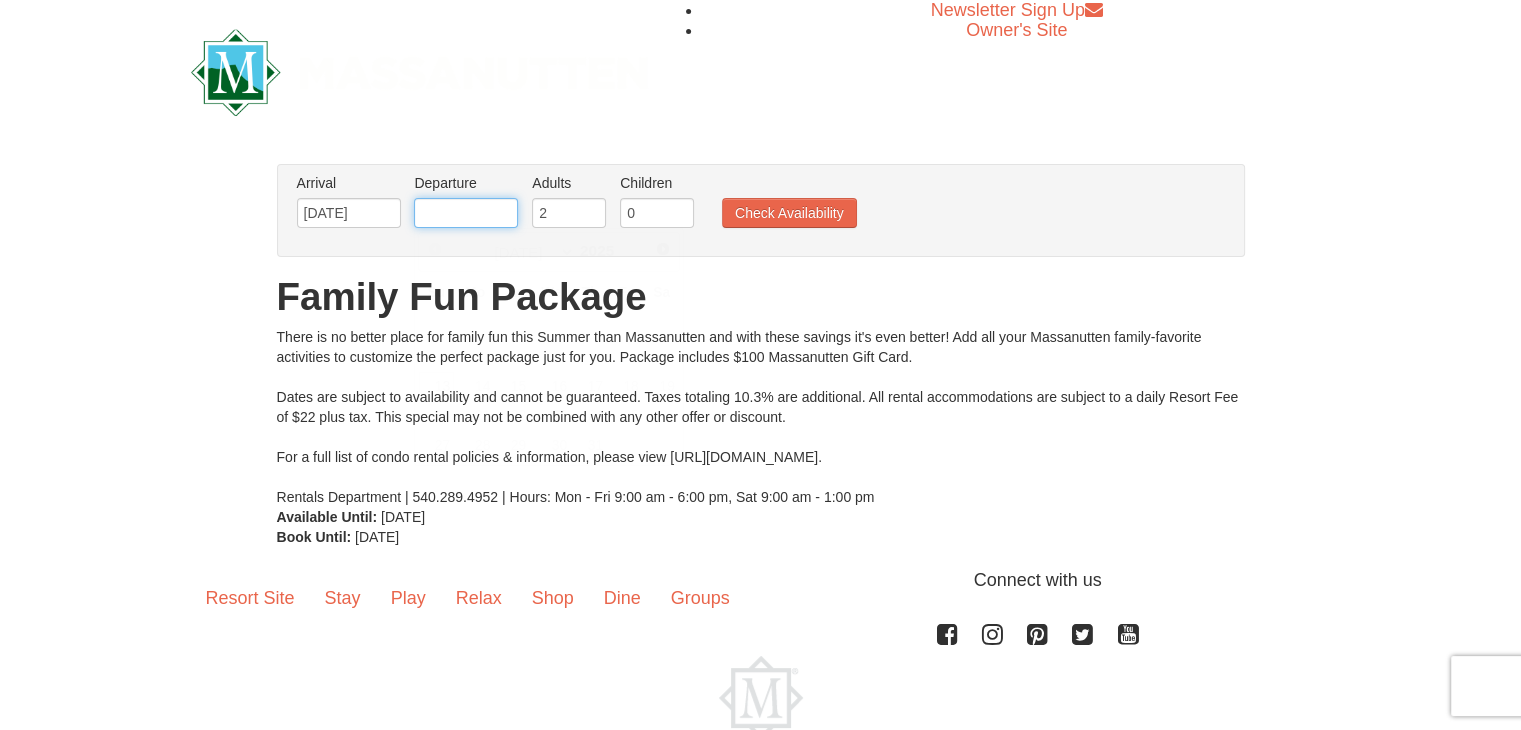 click at bounding box center [466, 213] 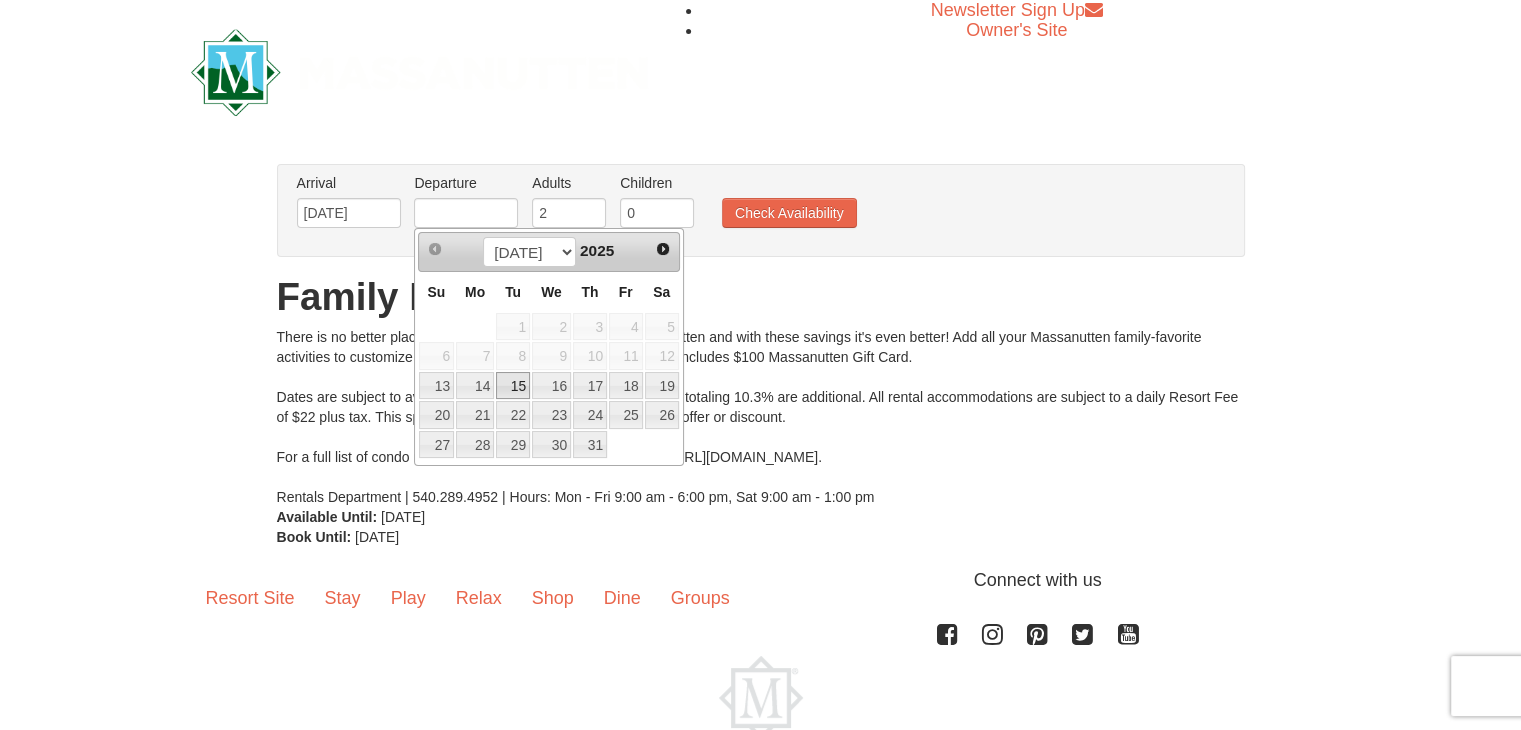 click on "15" at bounding box center (513, 386) 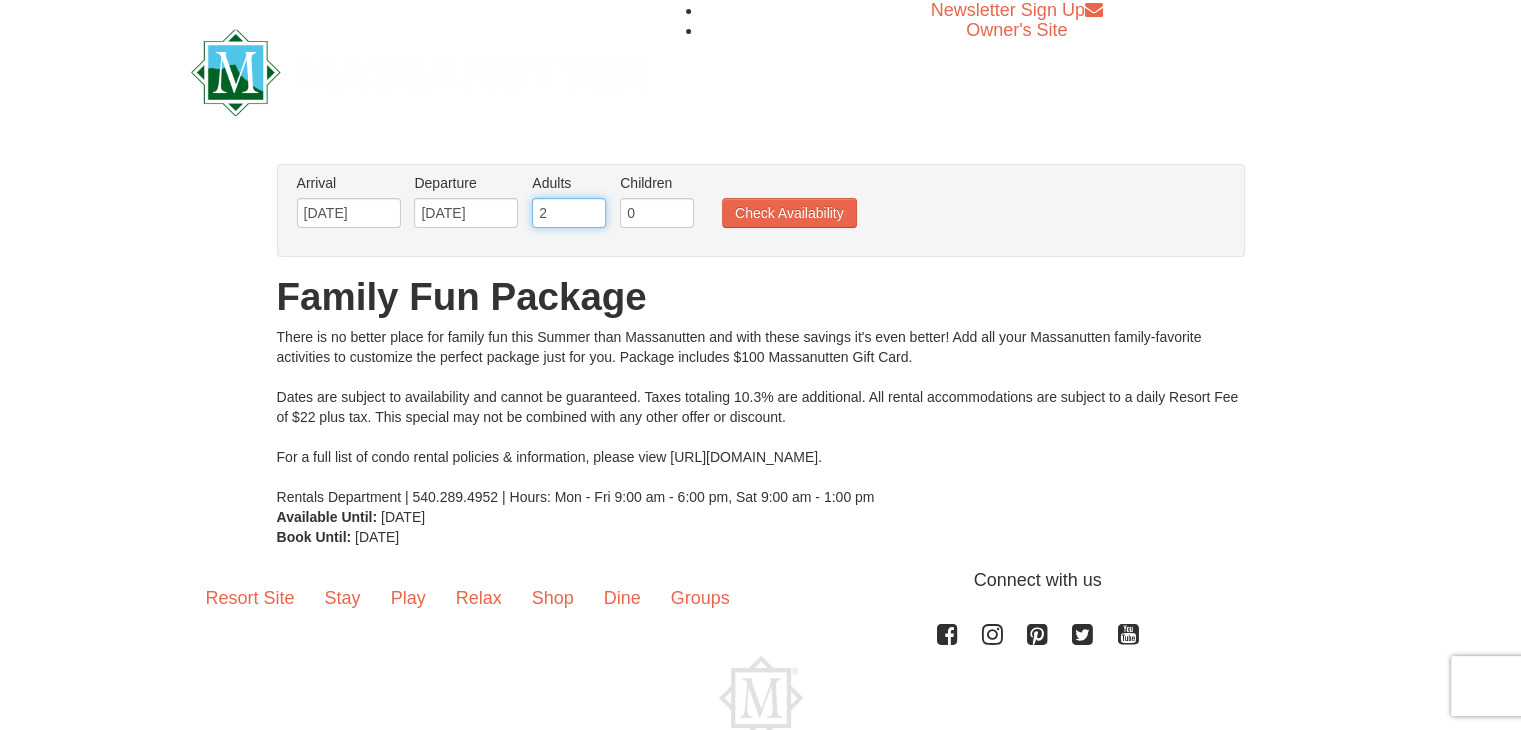 click on "2" at bounding box center [569, 213] 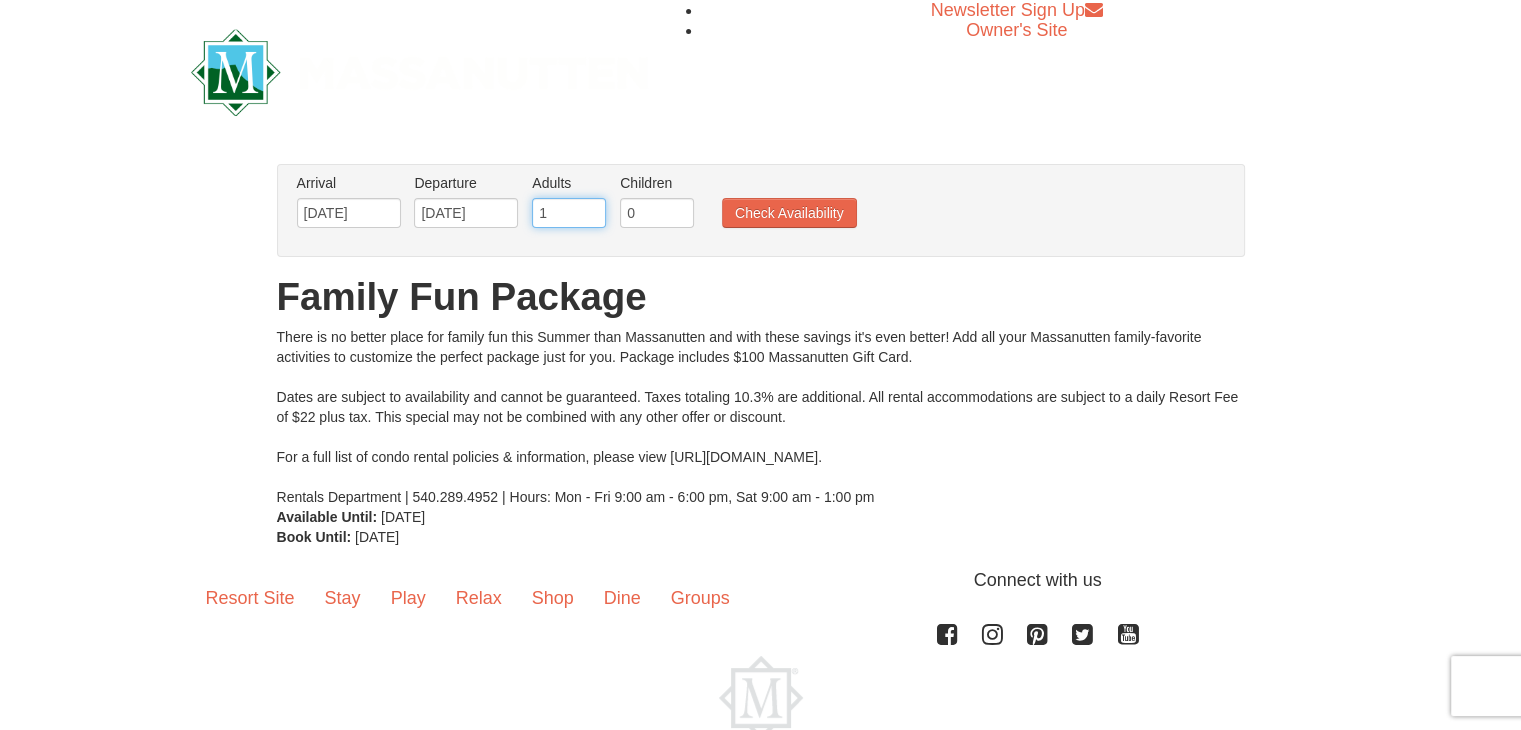 type on "1" 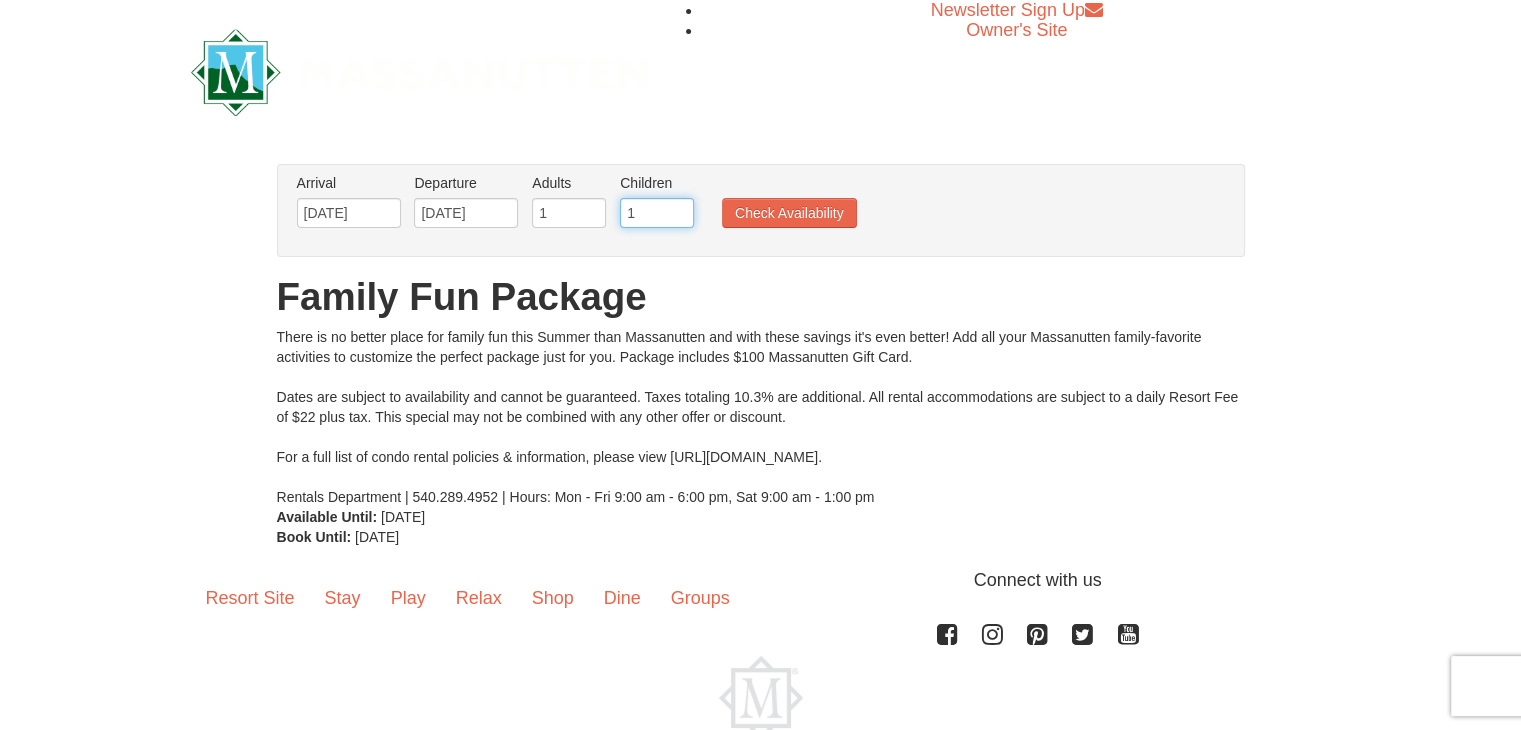type on "1" 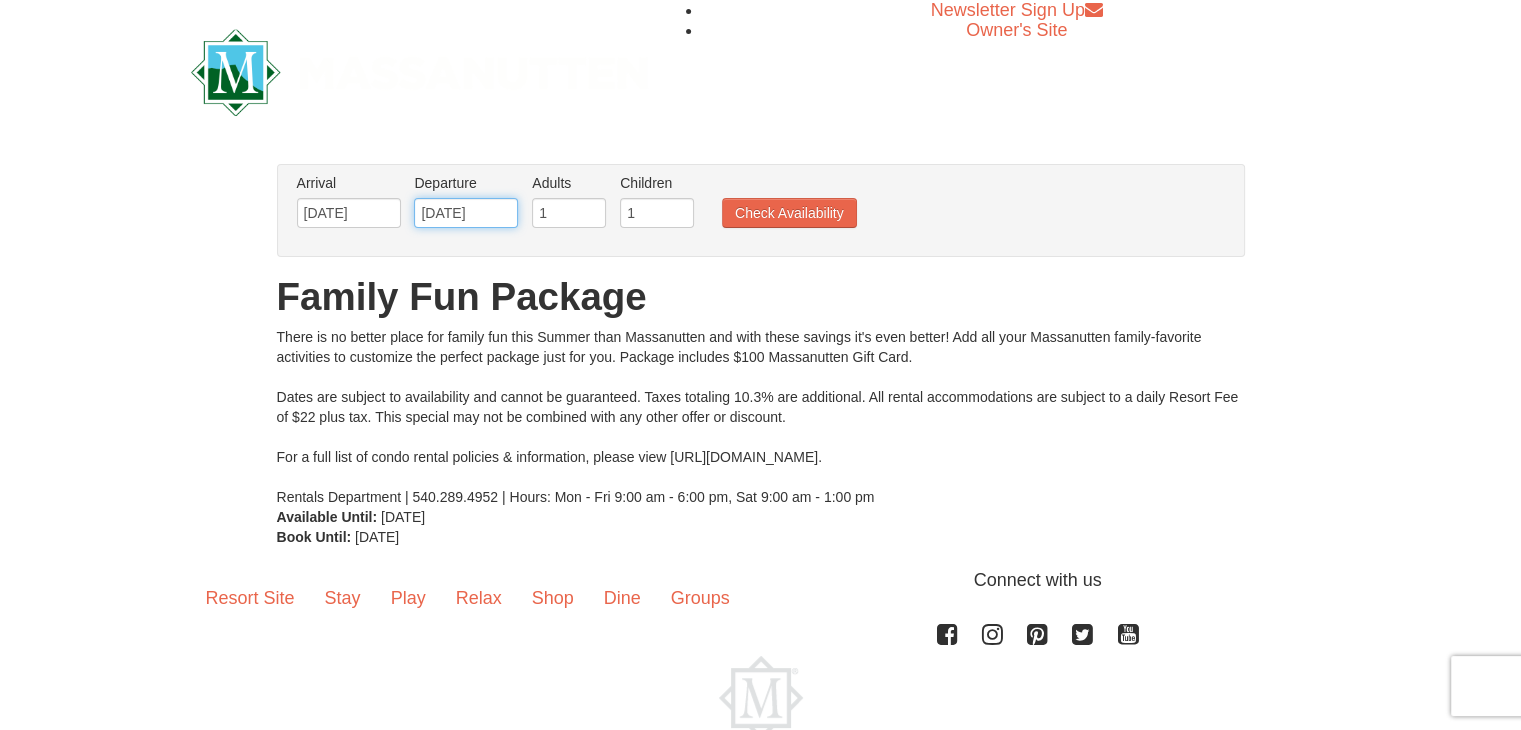 click on "[DATE]" at bounding box center (466, 213) 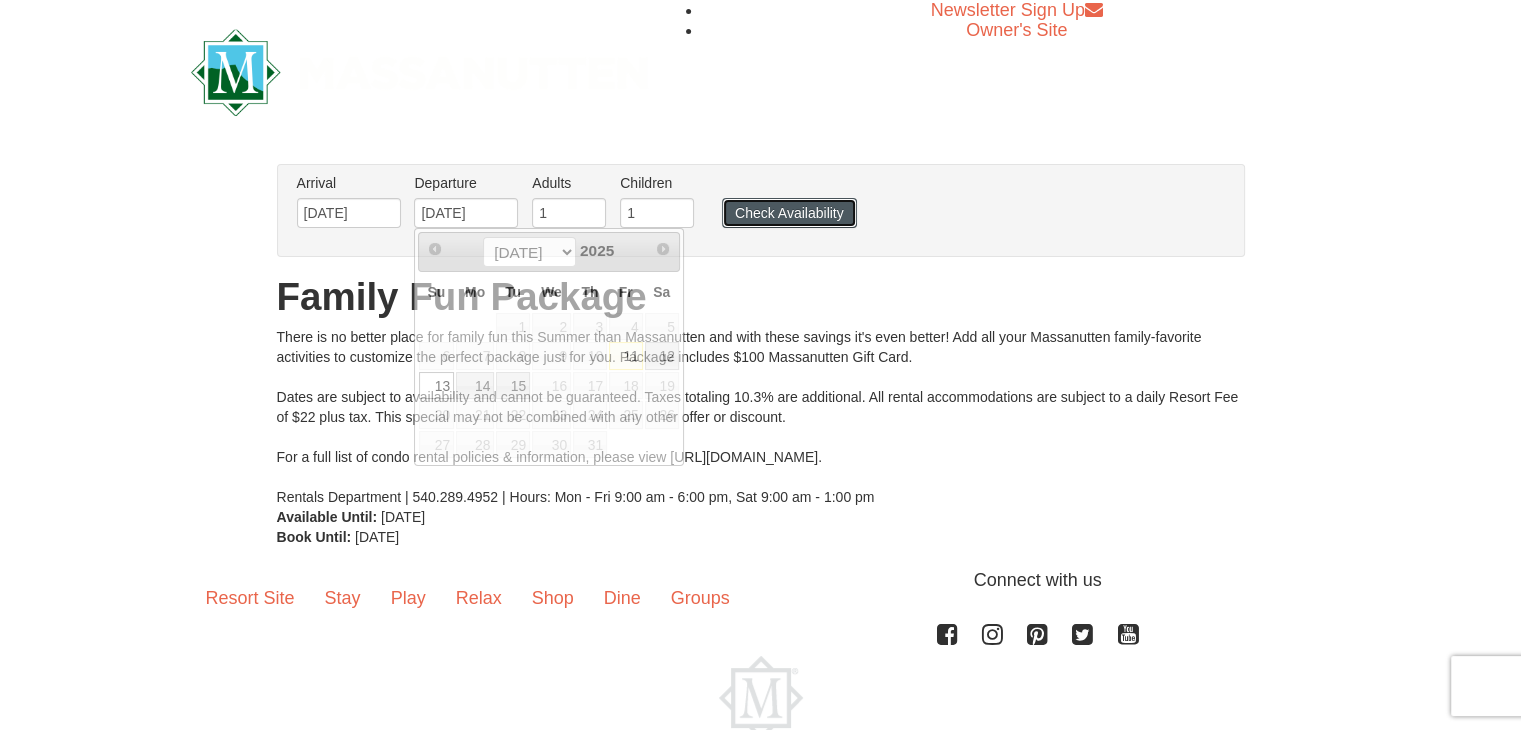 click on "Check Availability" at bounding box center [789, 213] 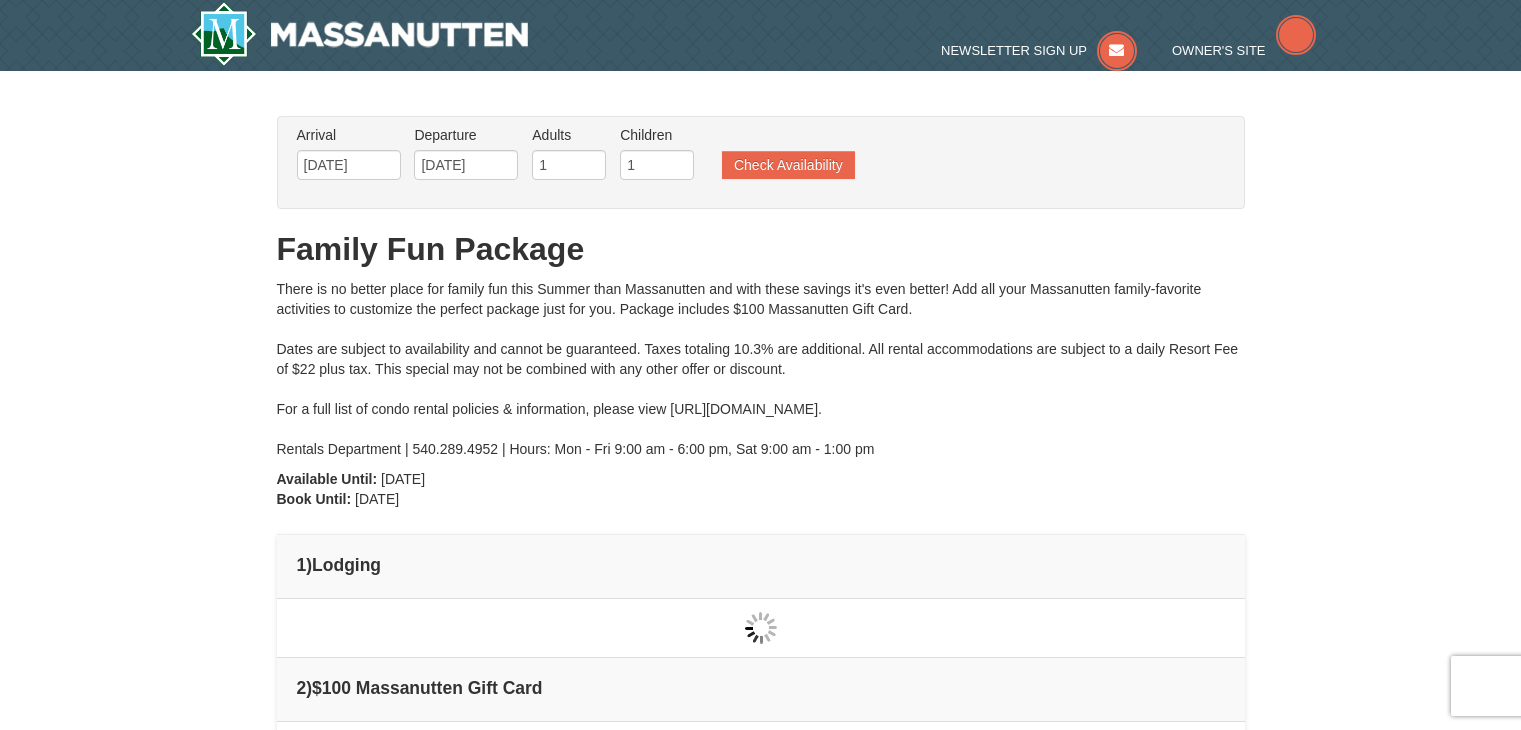 scroll, scrollTop: 0, scrollLeft: 0, axis: both 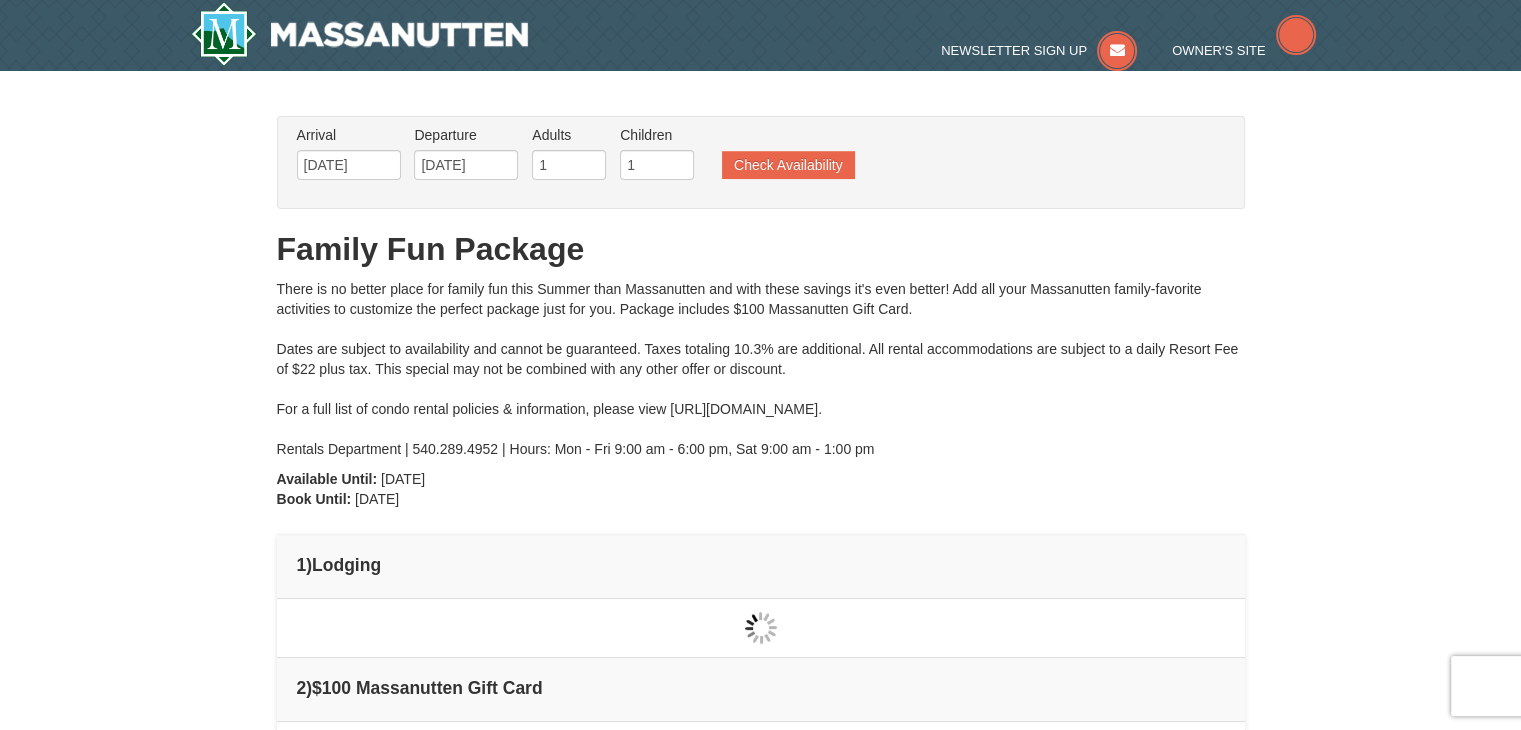 type on "[DATE]" 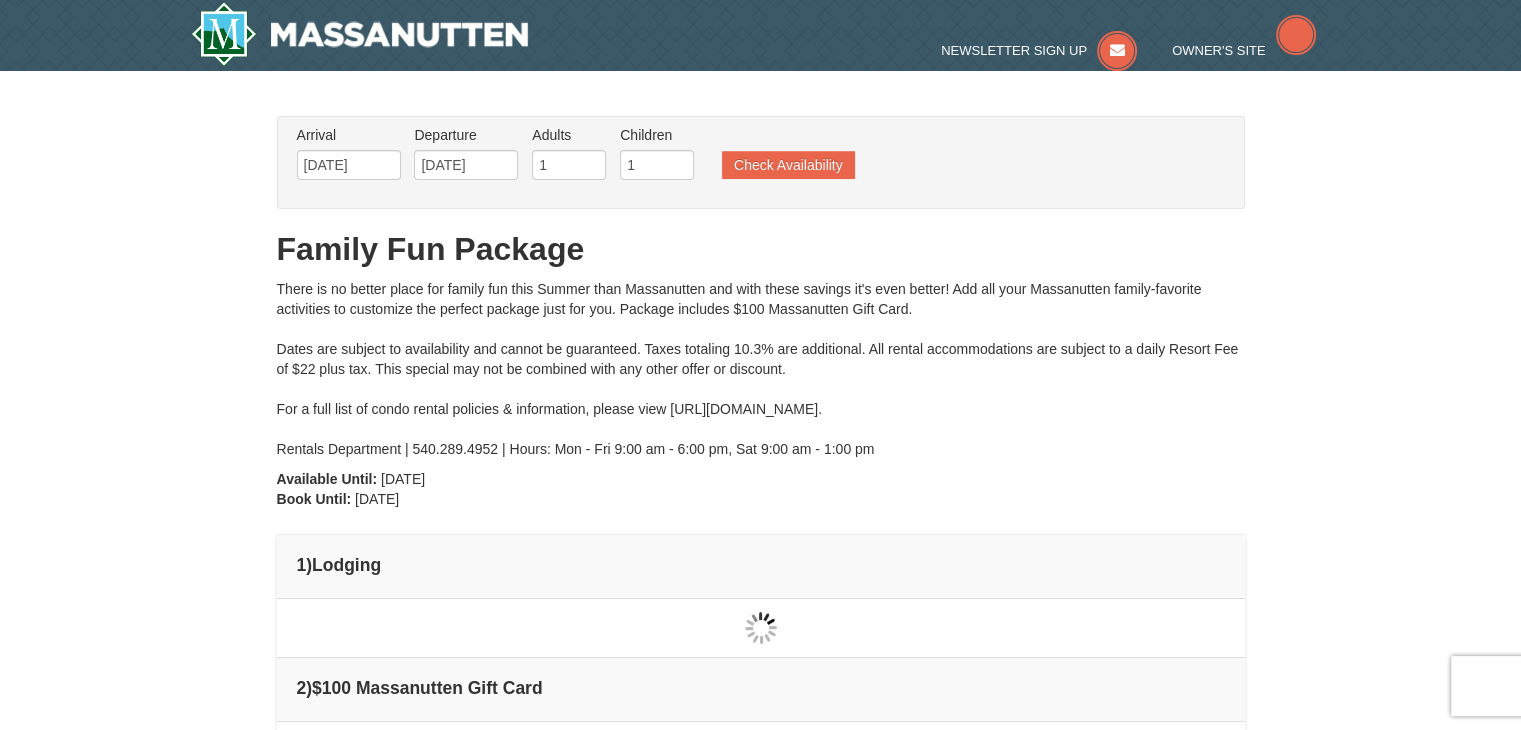 scroll, scrollTop: 0, scrollLeft: 0, axis: both 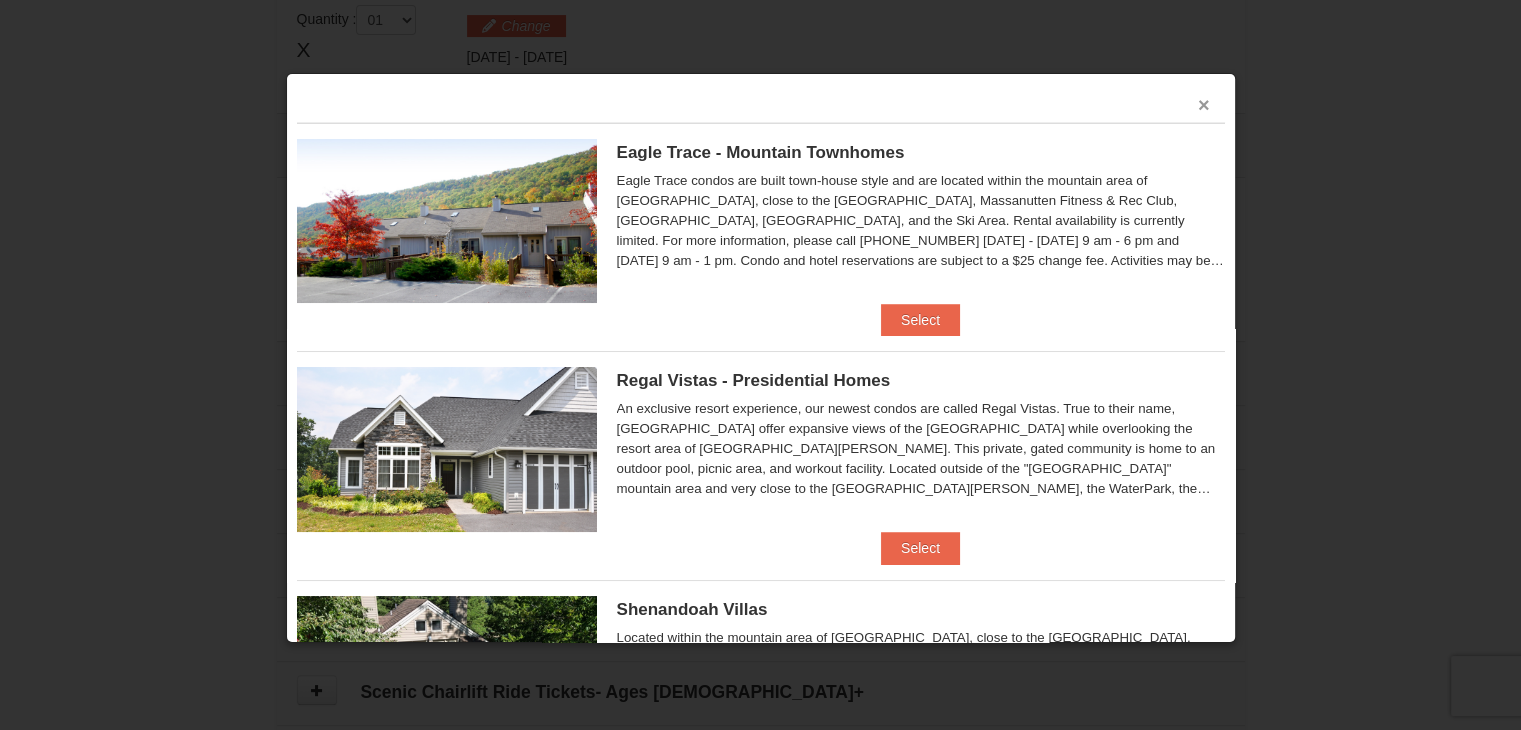 click on "×" at bounding box center [1204, 105] 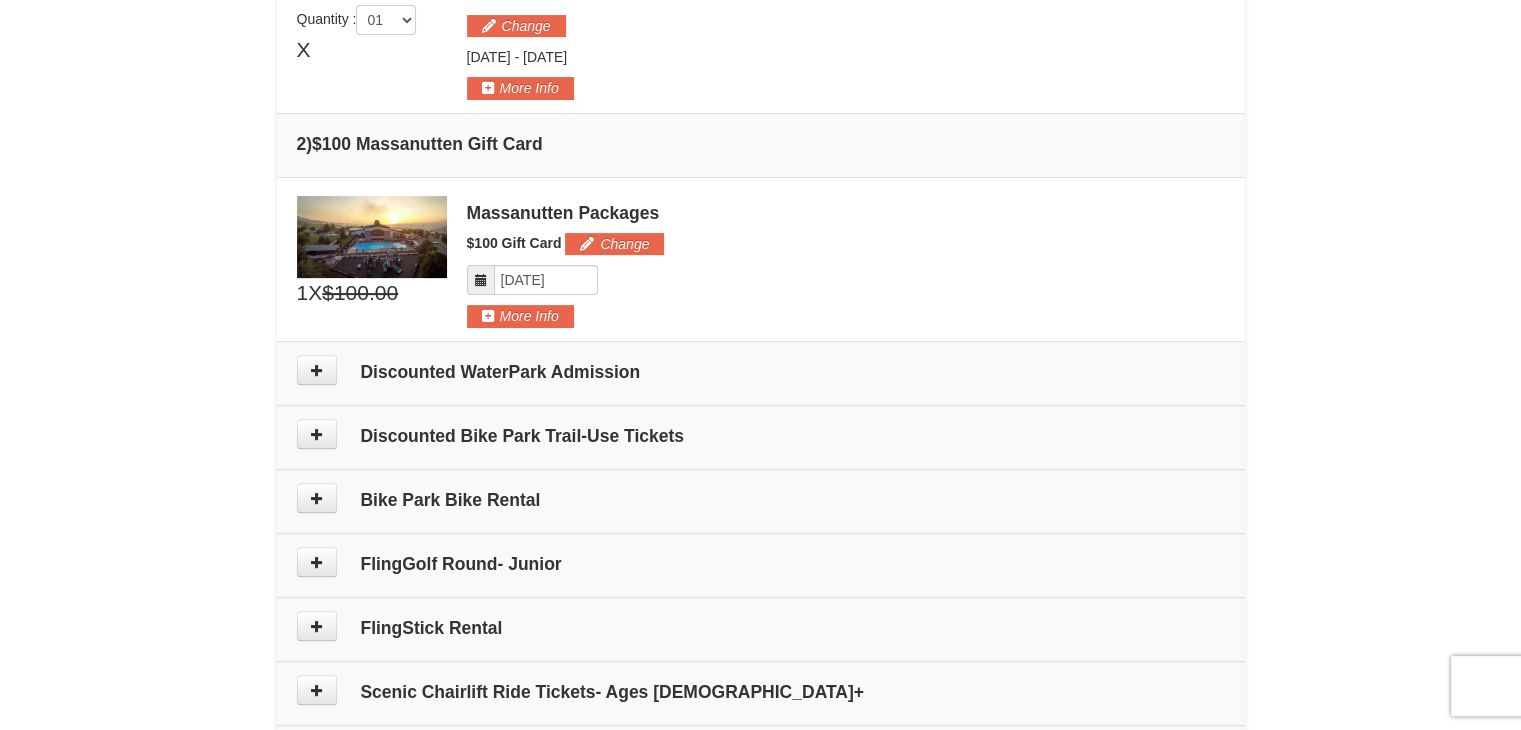 drag, startPoint x: 1190, startPoint y: 102, endPoint x: 1235, endPoint y: 348, distance: 250.08199 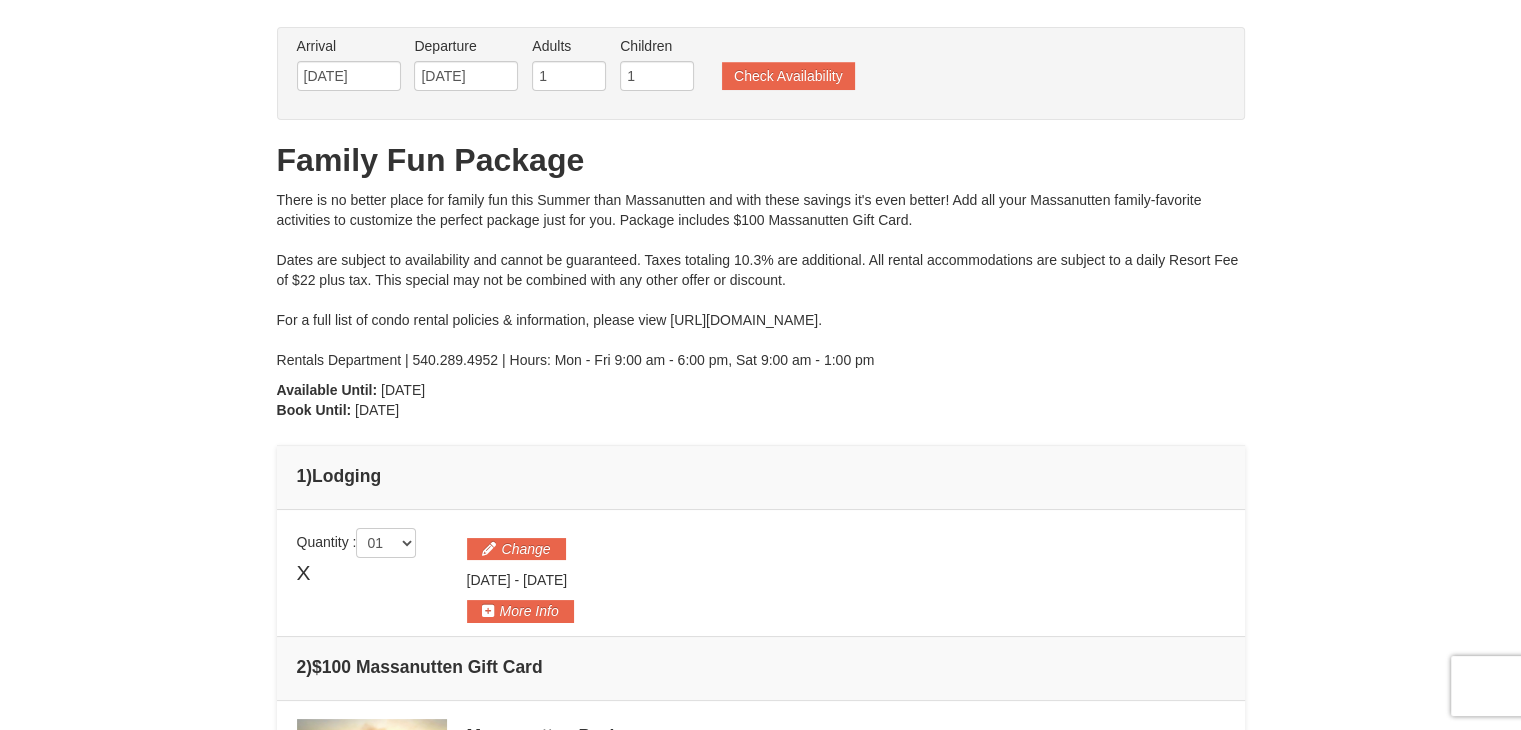scroll, scrollTop: 0, scrollLeft: 0, axis: both 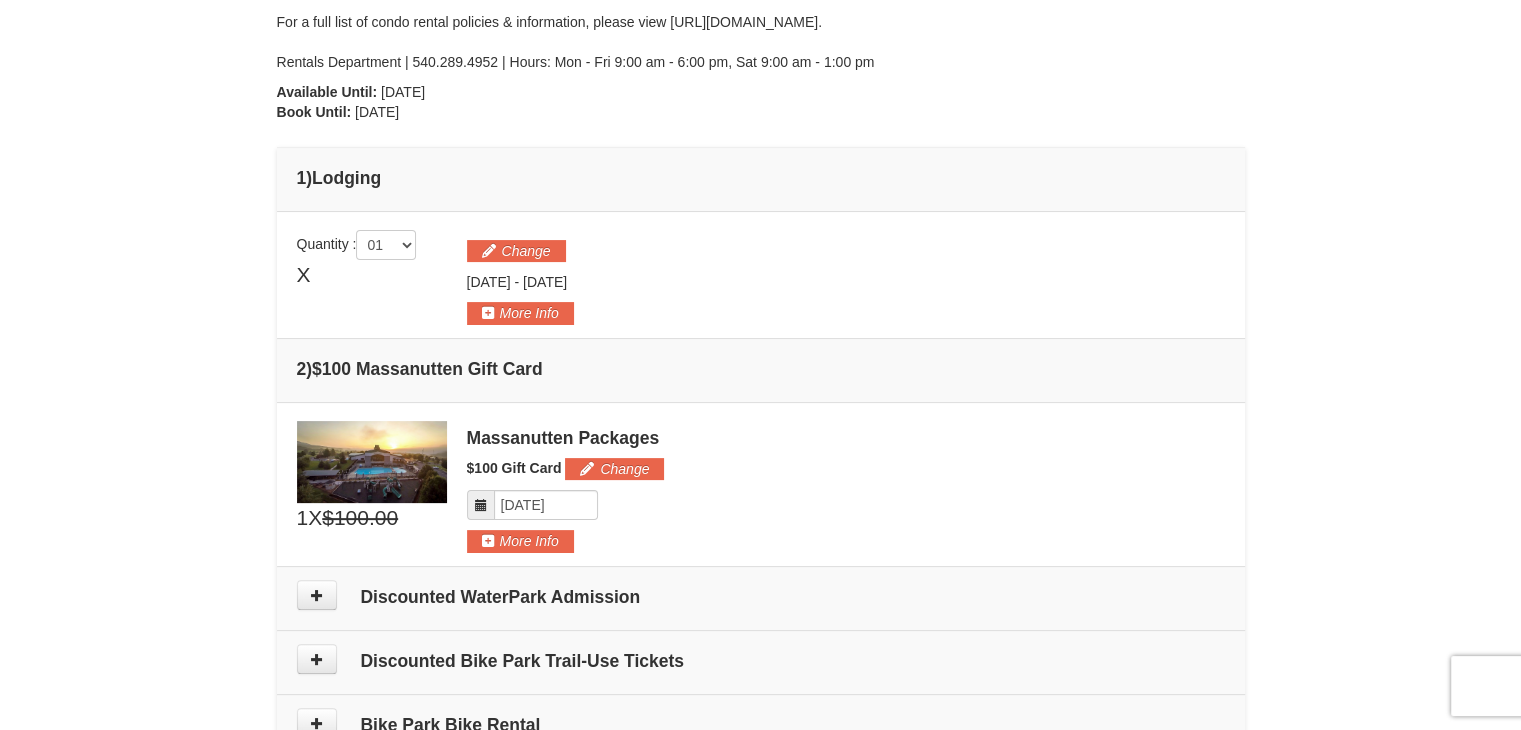 click on "×
From:
To:
Adults:
1
Children:
1
Change
Arrival Please format dates MM/DD/YYYY Please format dates MM/DD/YYYY
07/13/2025
Departure Please format dates MM/DD/YYYY Please format dates MM/DD/YYYY
07/15/2025
Adults 1" at bounding box center [760, 461] 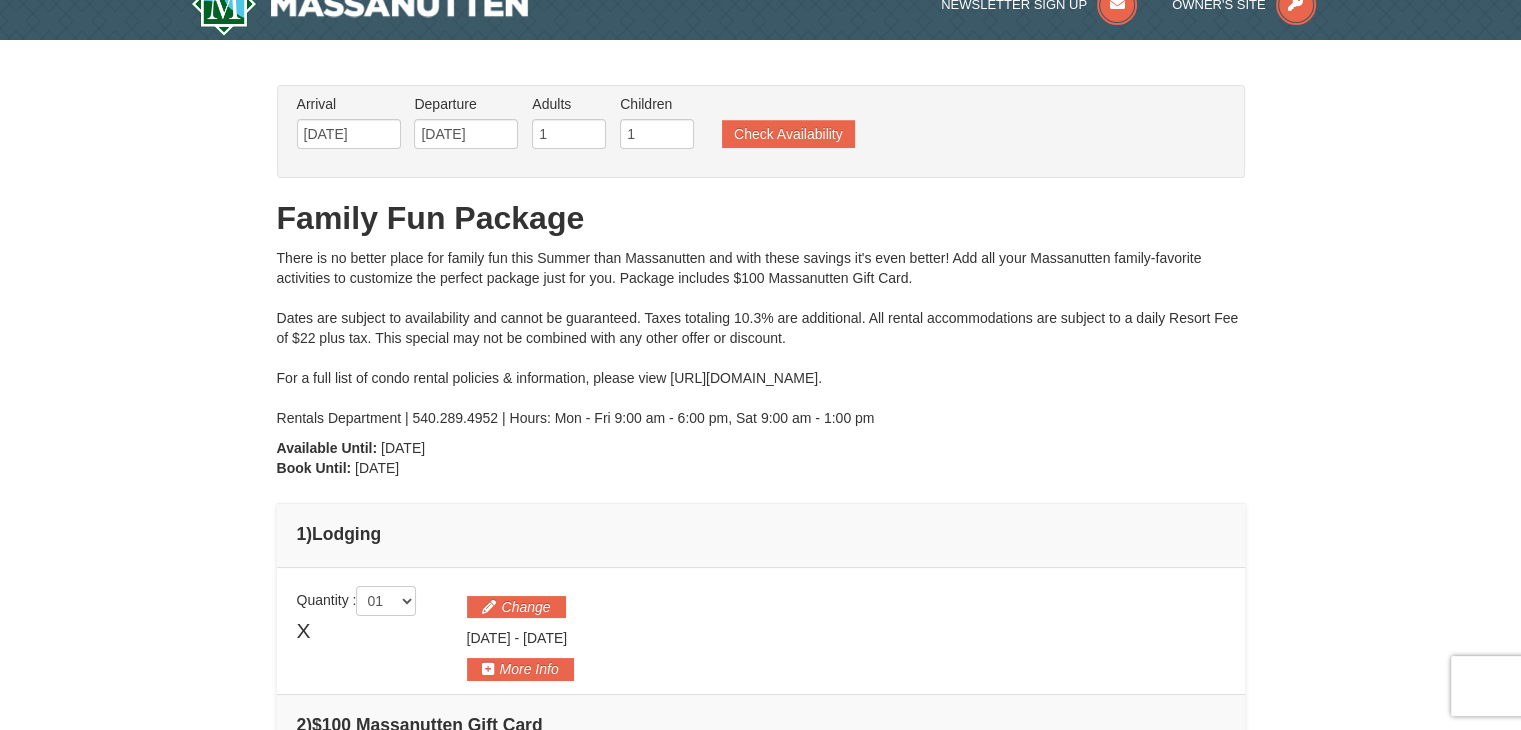 scroll, scrollTop: 0, scrollLeft: 0, axis: both 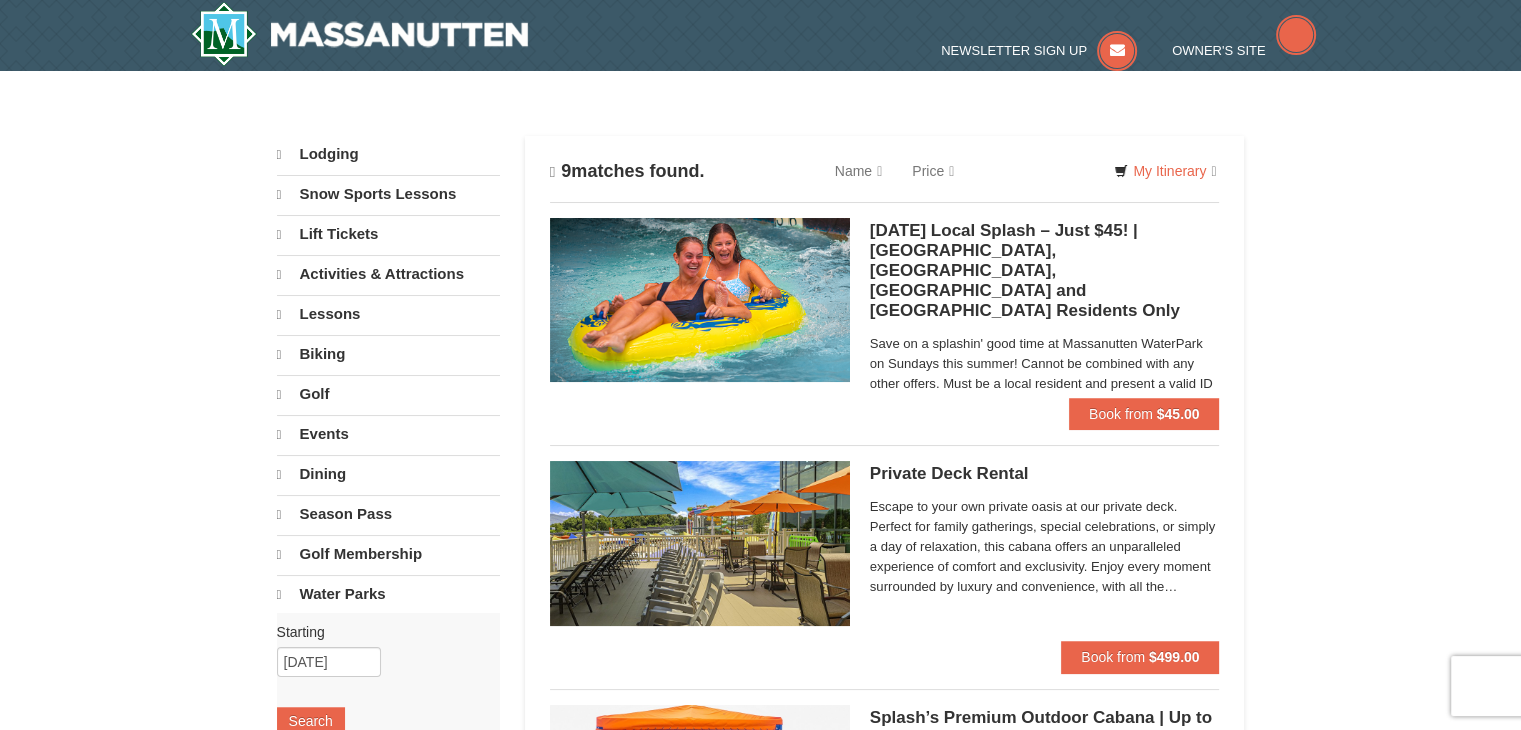 select on "7" 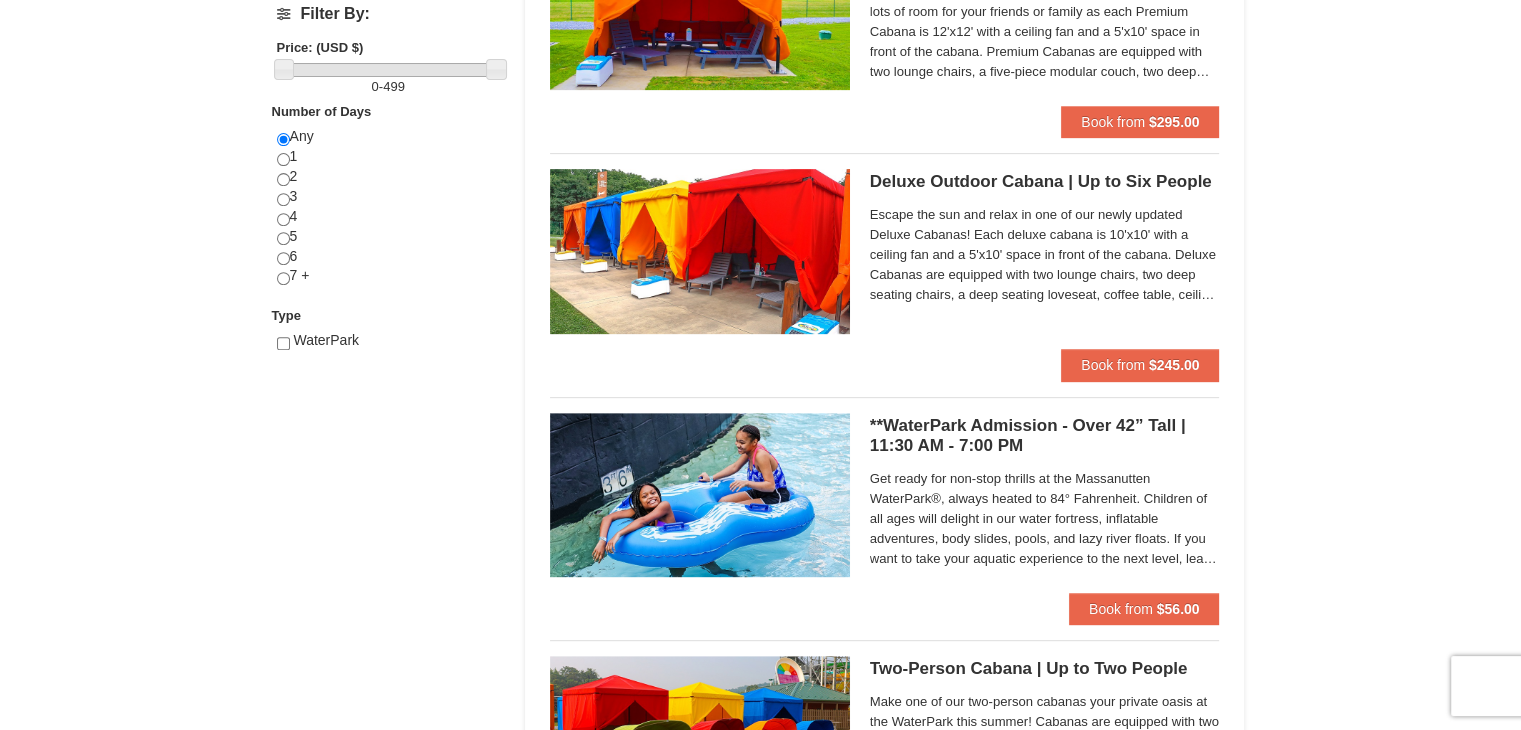 scroll, scrollTop: 0, scrollLeft: 0, axis: both 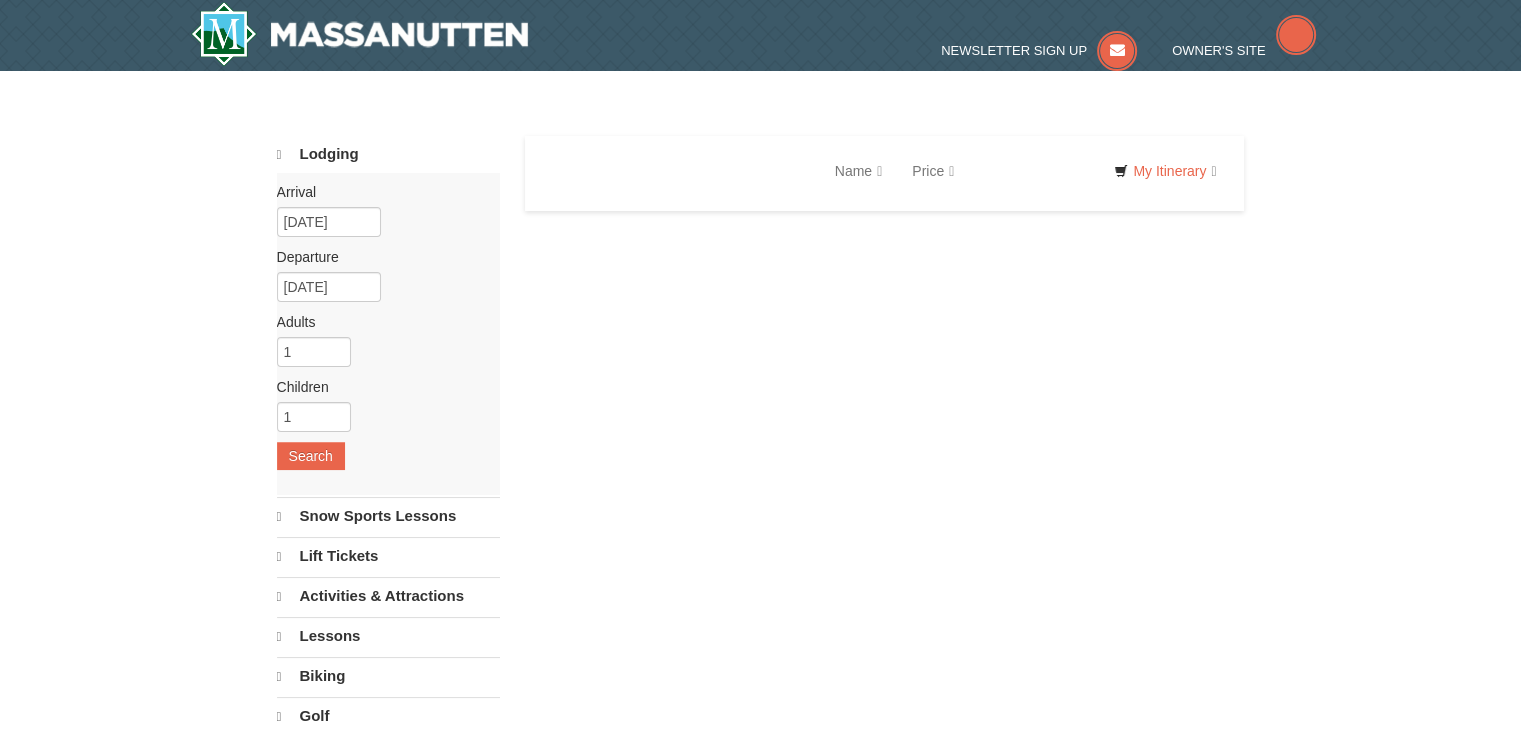 select on "7" 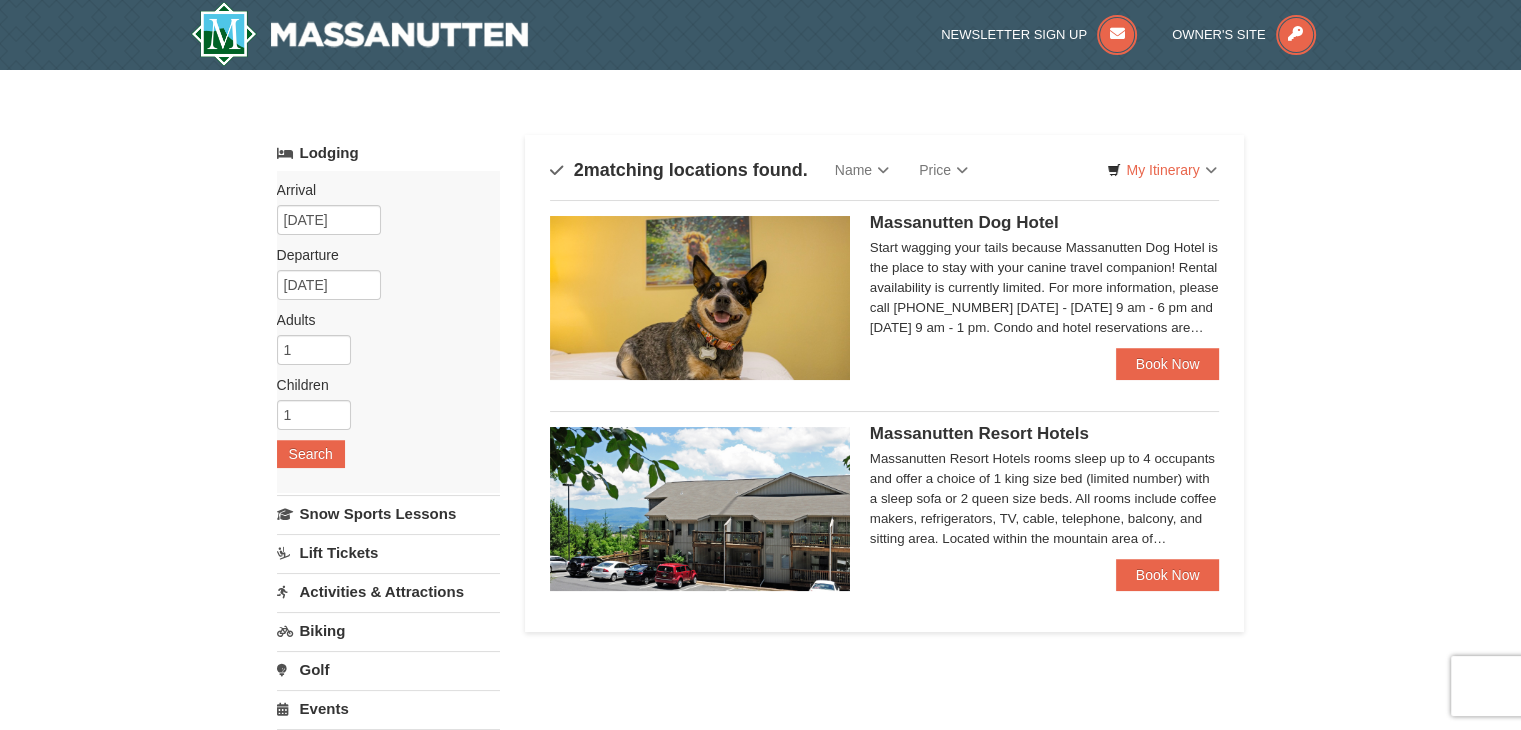 click at bounding box center [700, 509] 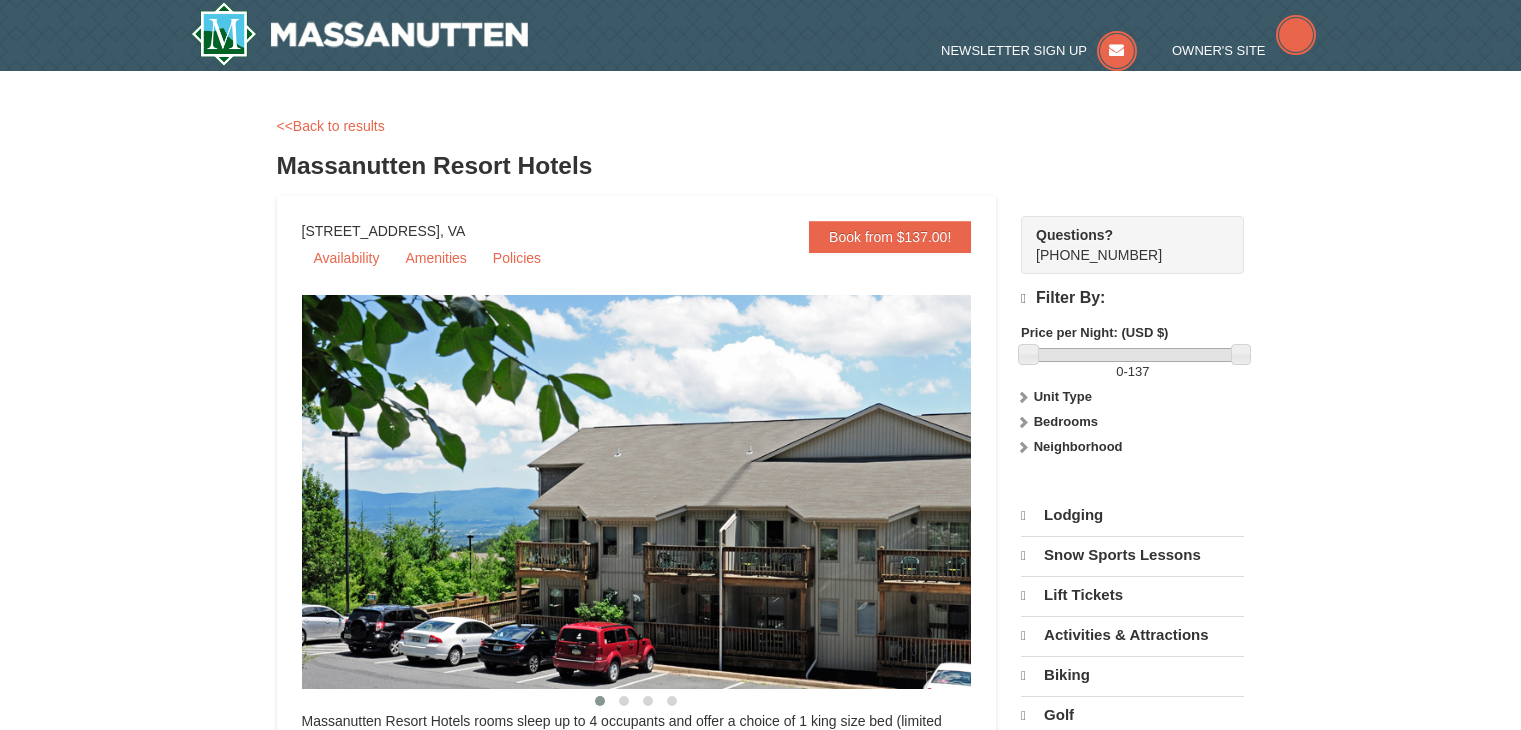 scroll, scrollTop: 0, scrollLeft: 0, axis: both 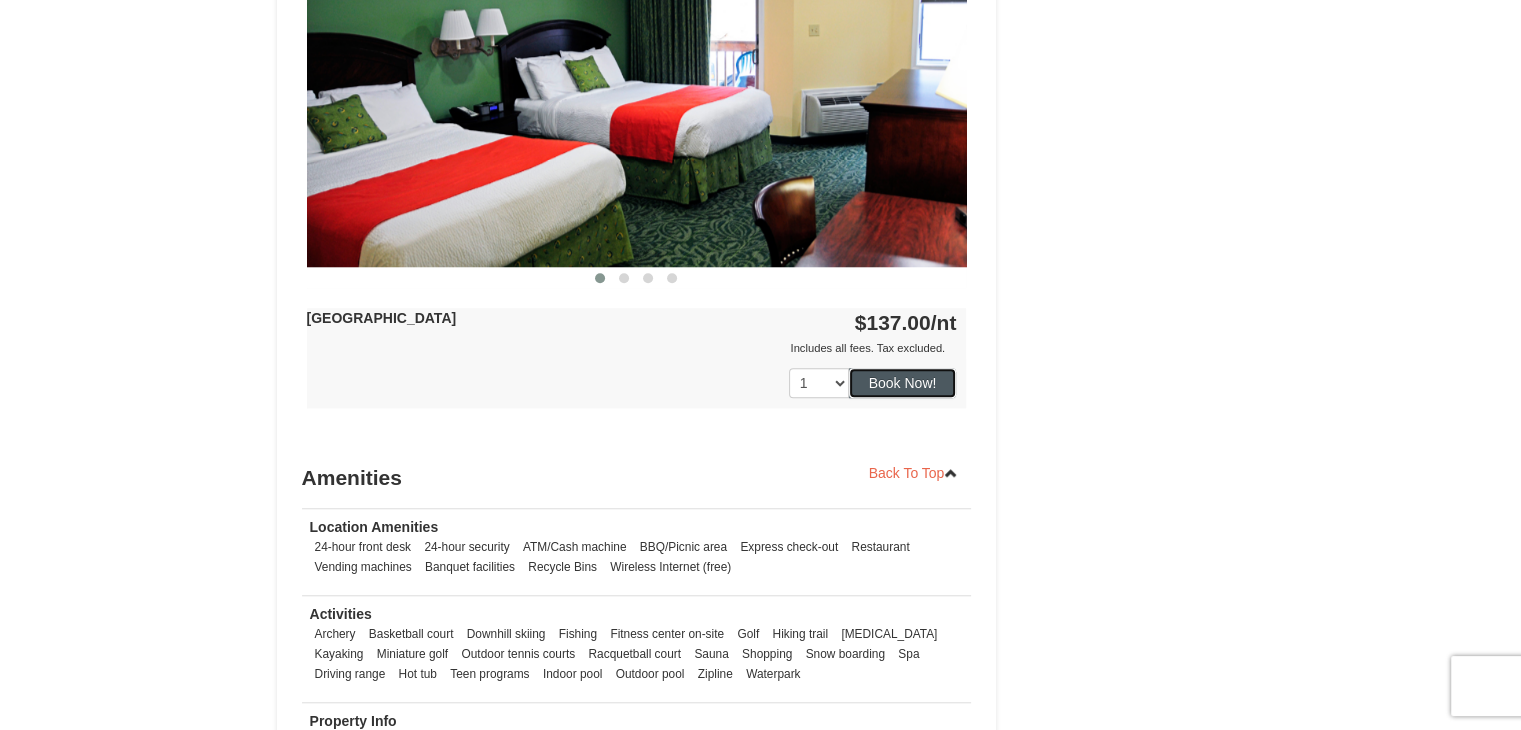 click on "Book Now!" at bounding box center [903, 383] 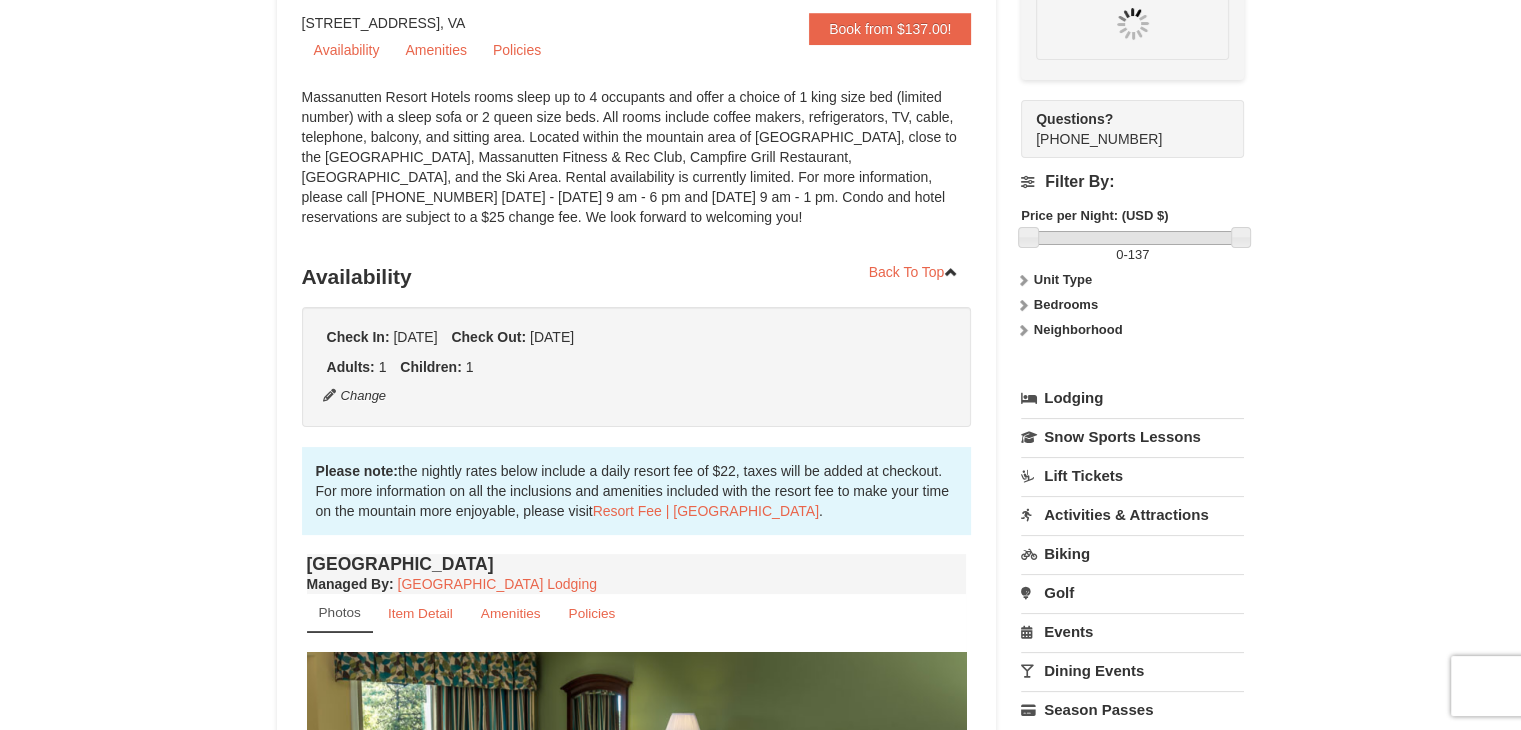scroll, scrollTop: 195, scrollLeft: 0, axis: vertical 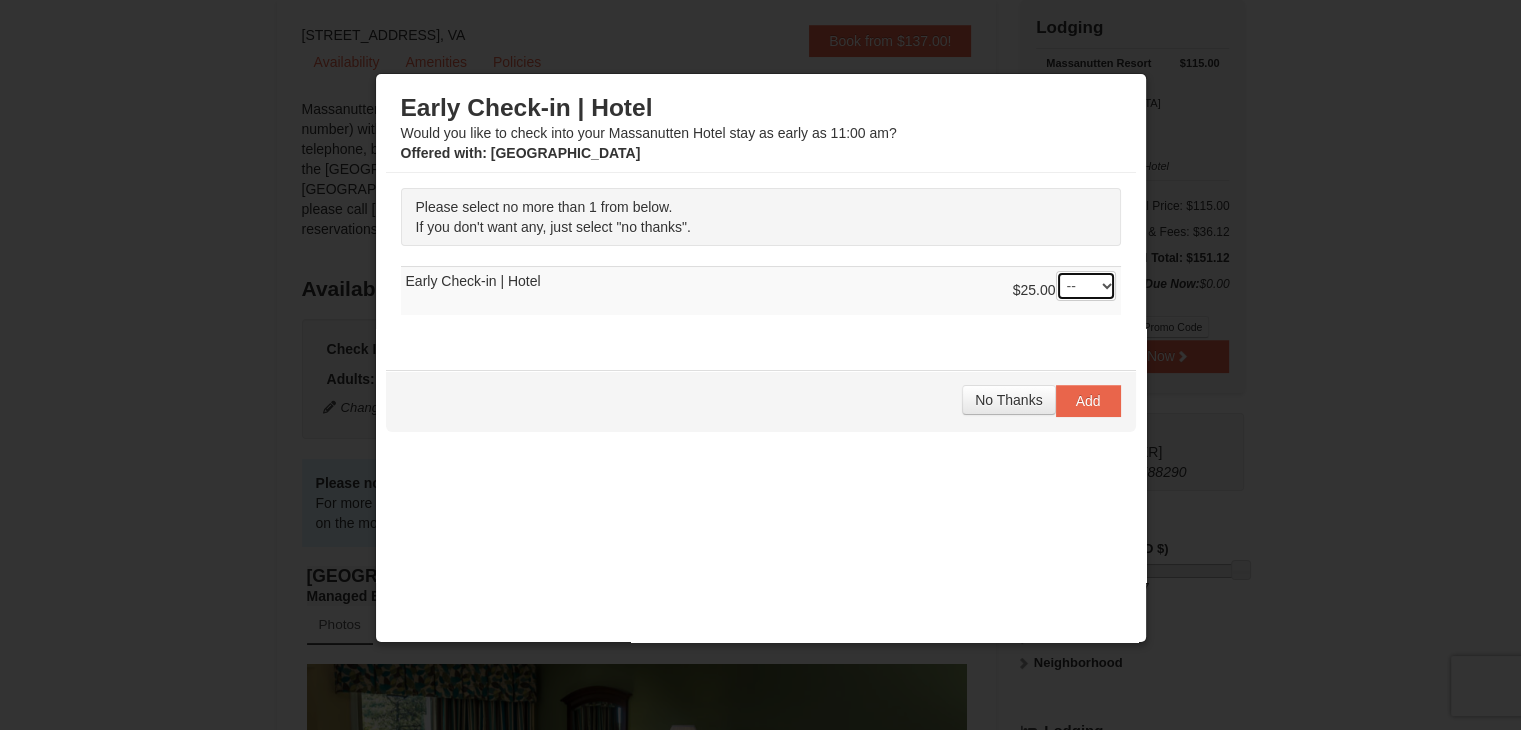 click on "--
01" at bounding box center (1086, 286) 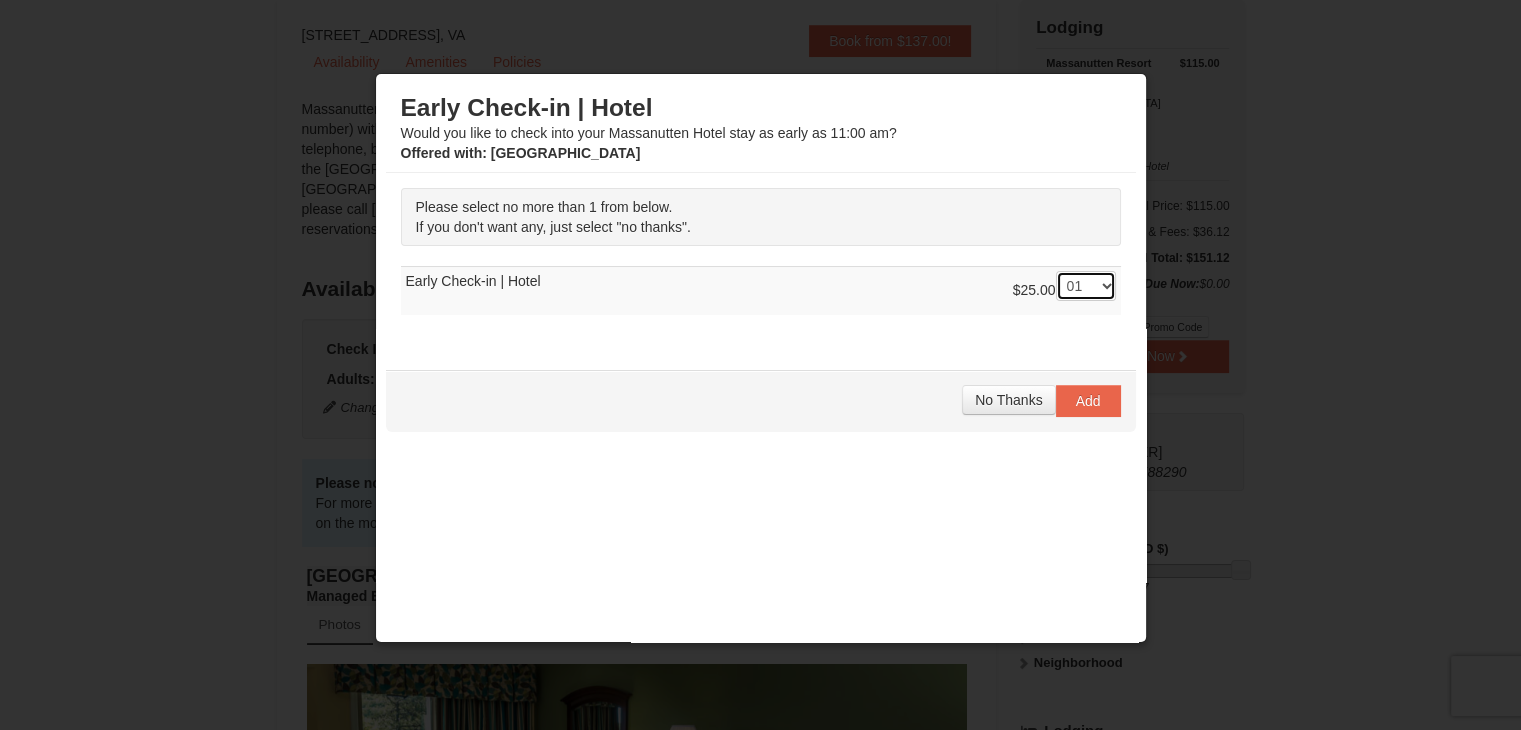 click on "--
01" at bounding box center [1086, 286] 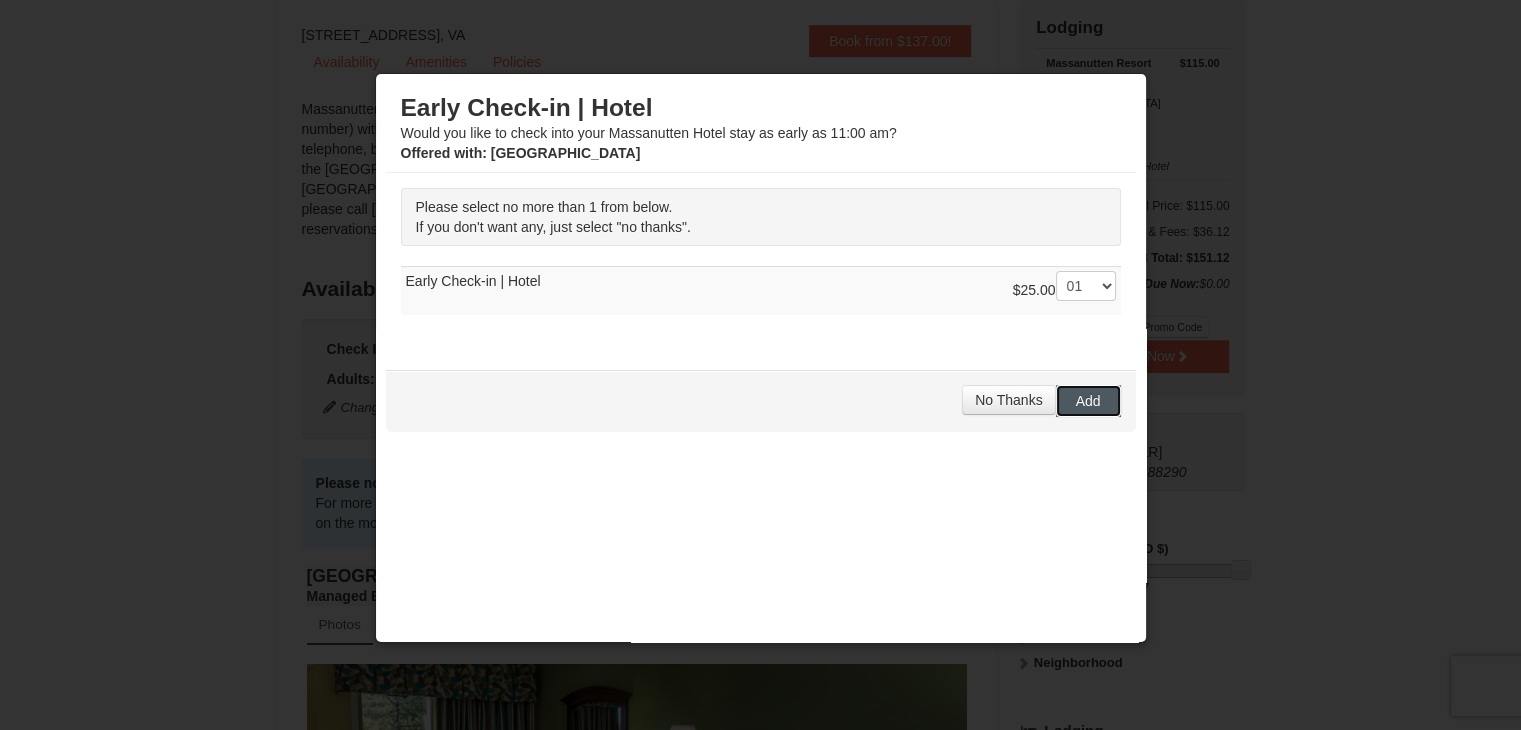 click on "Add" at bounding box center (1088, 401) 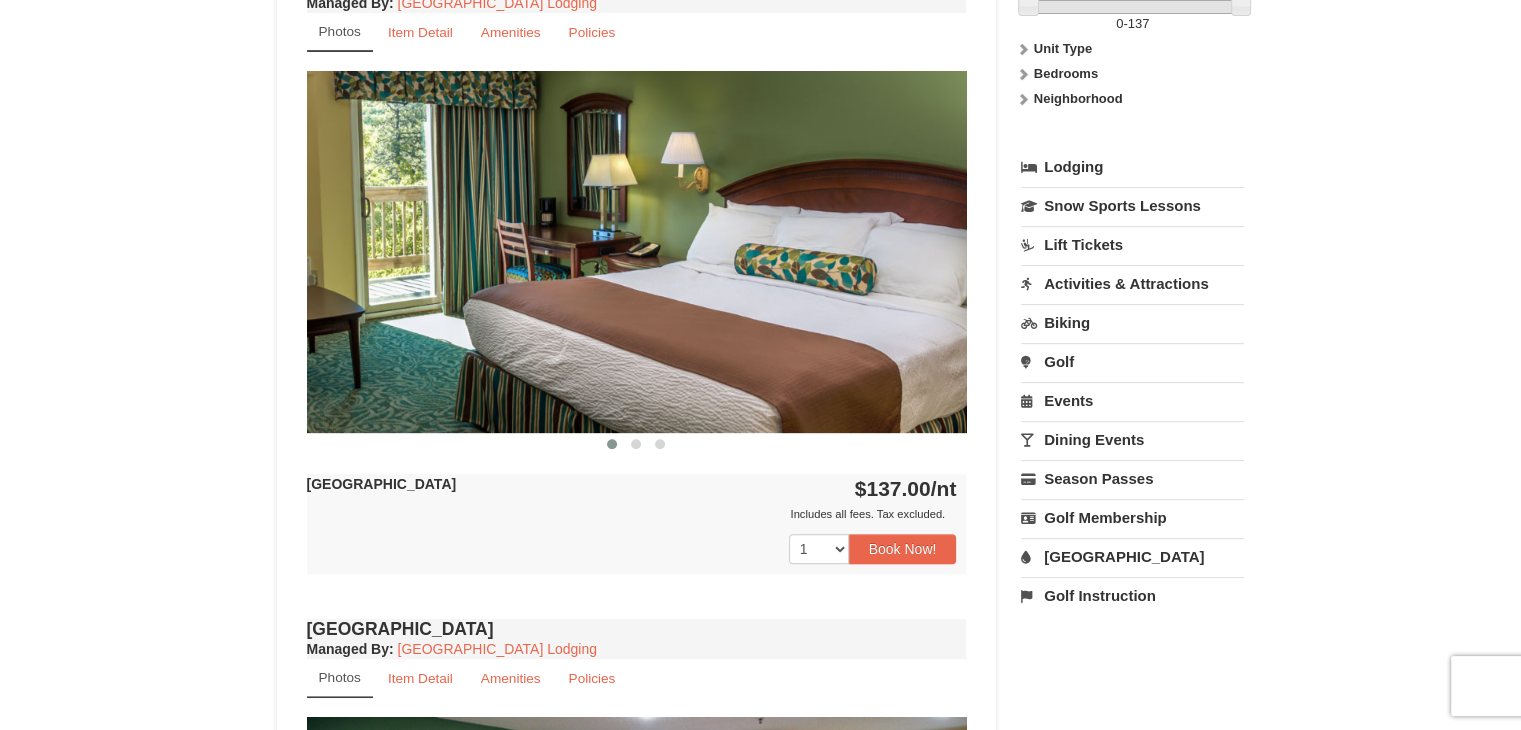 scroll, scrollTop: 795, scrollLeft: 0, axis: vertical 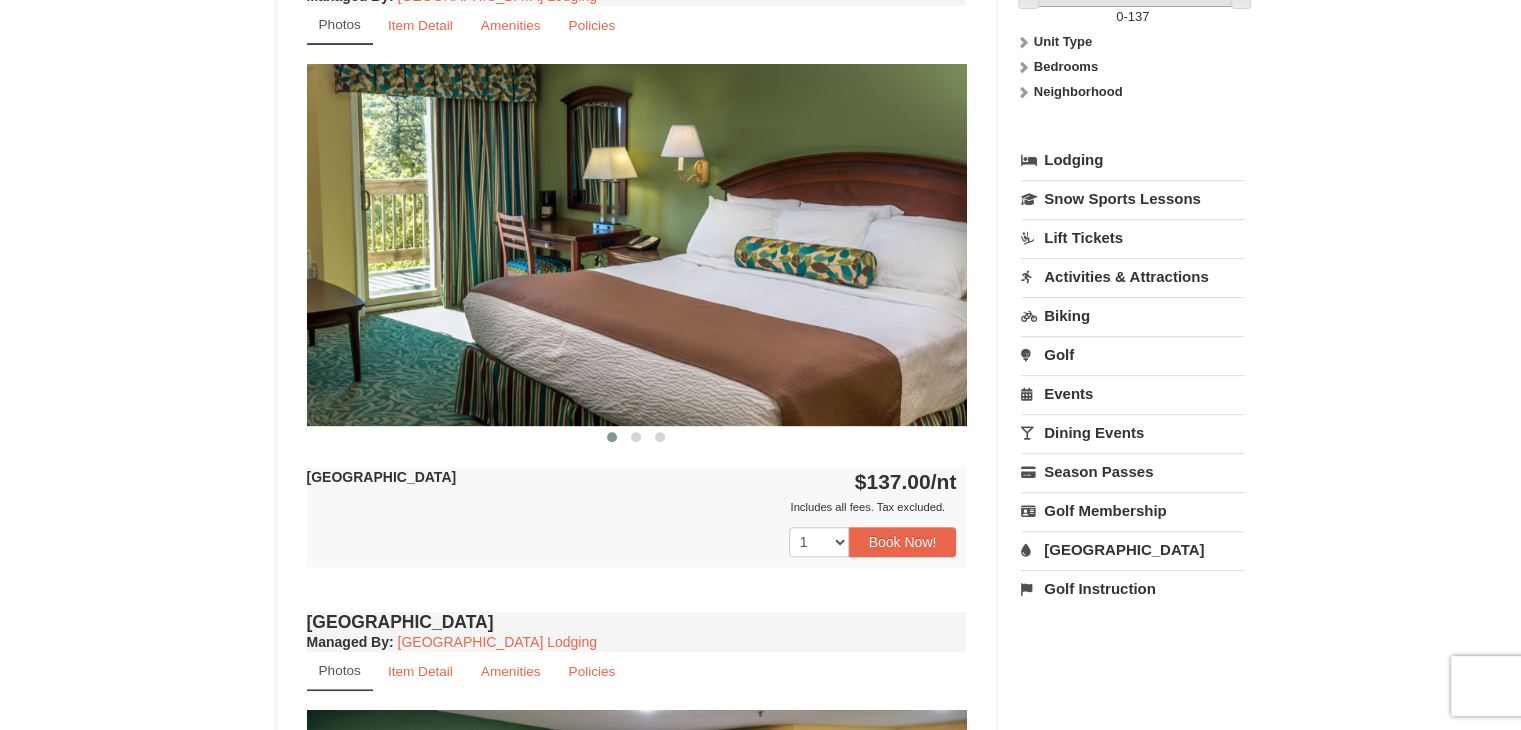click on "[GEOGRAPHIC_DATA]" at bounding box center (1132, 549) 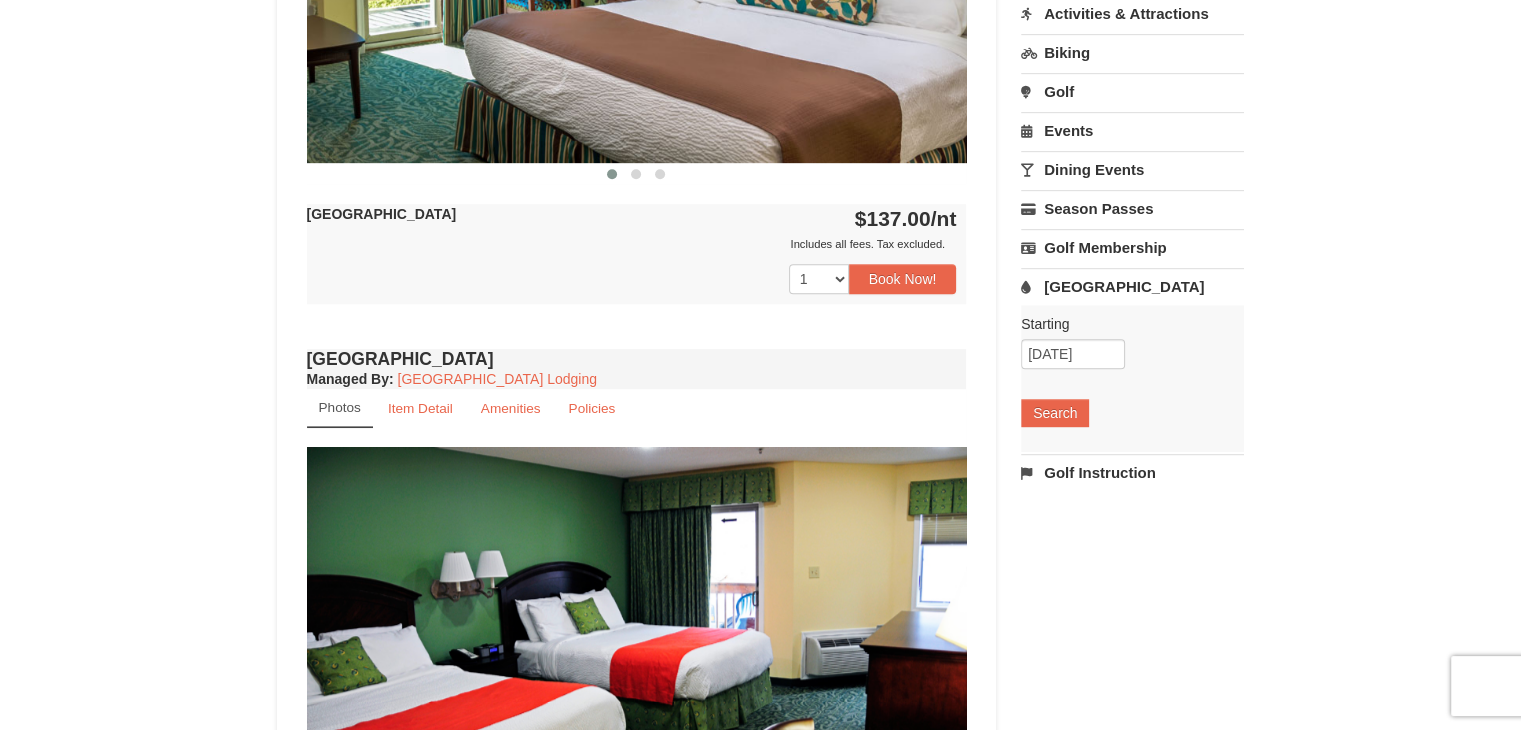 scroll, scrollTop: 1072, scrollLeft: 0, axis: vertical 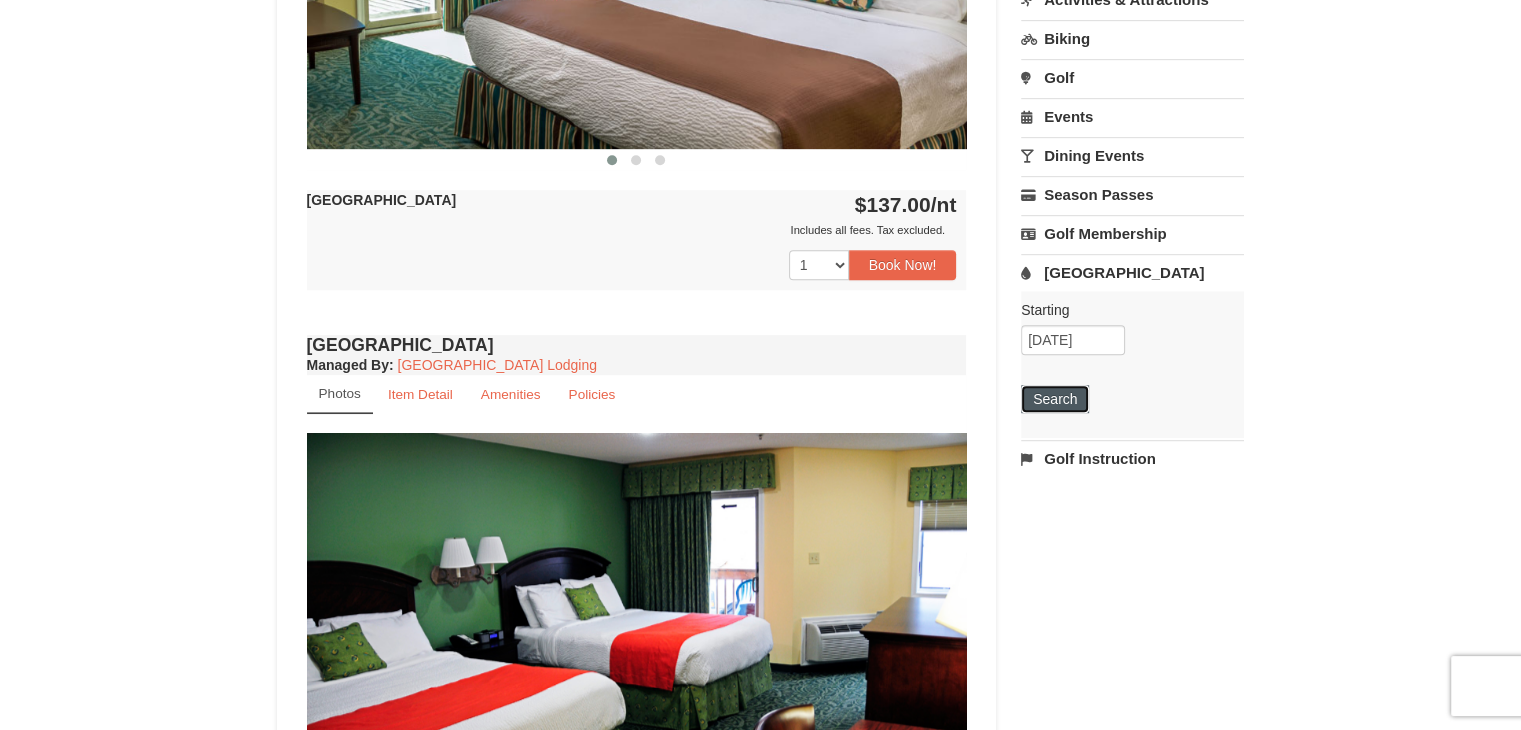 click on "Search" at bounding box center (1055, 399) 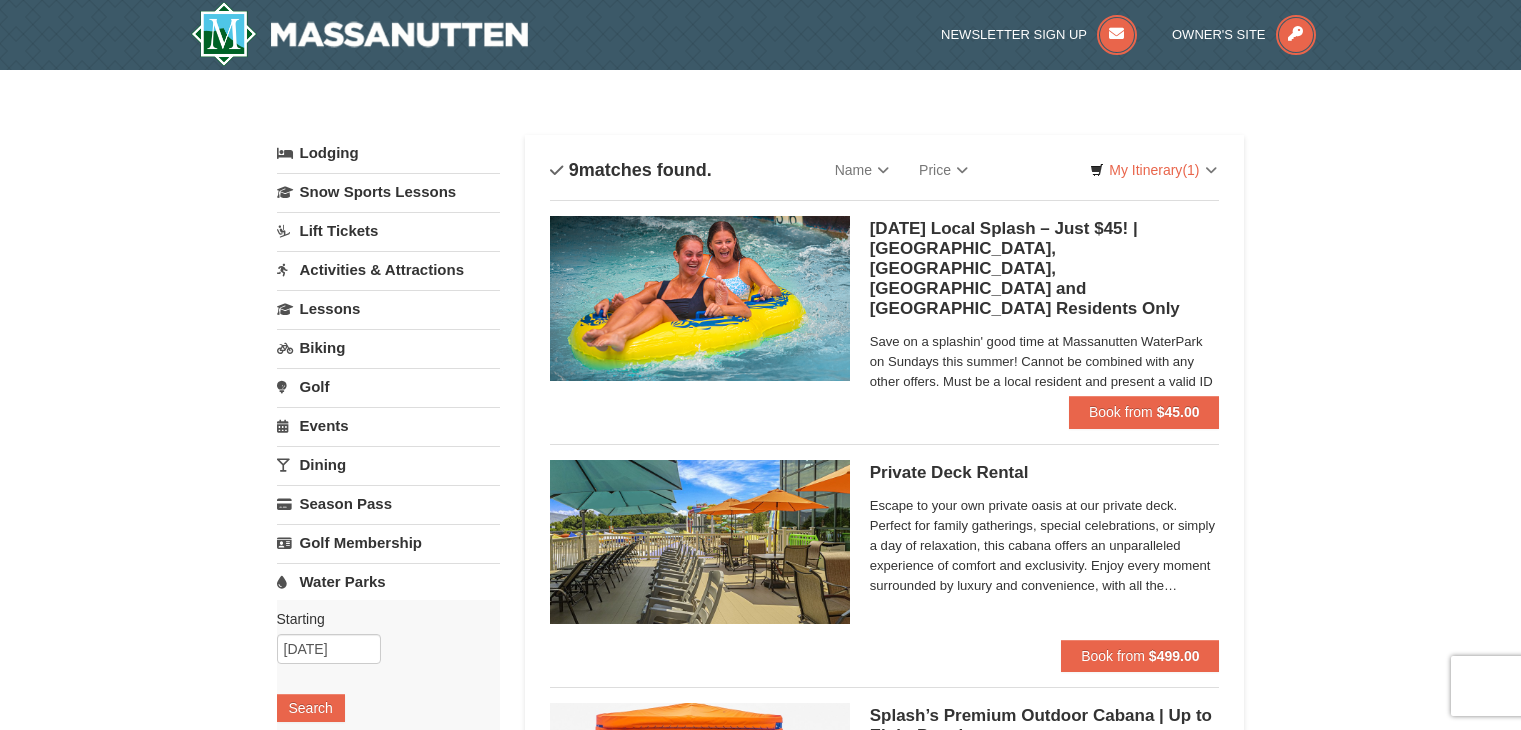 scroll, scrollTop: 0, scrollLeft: 0, axis: both 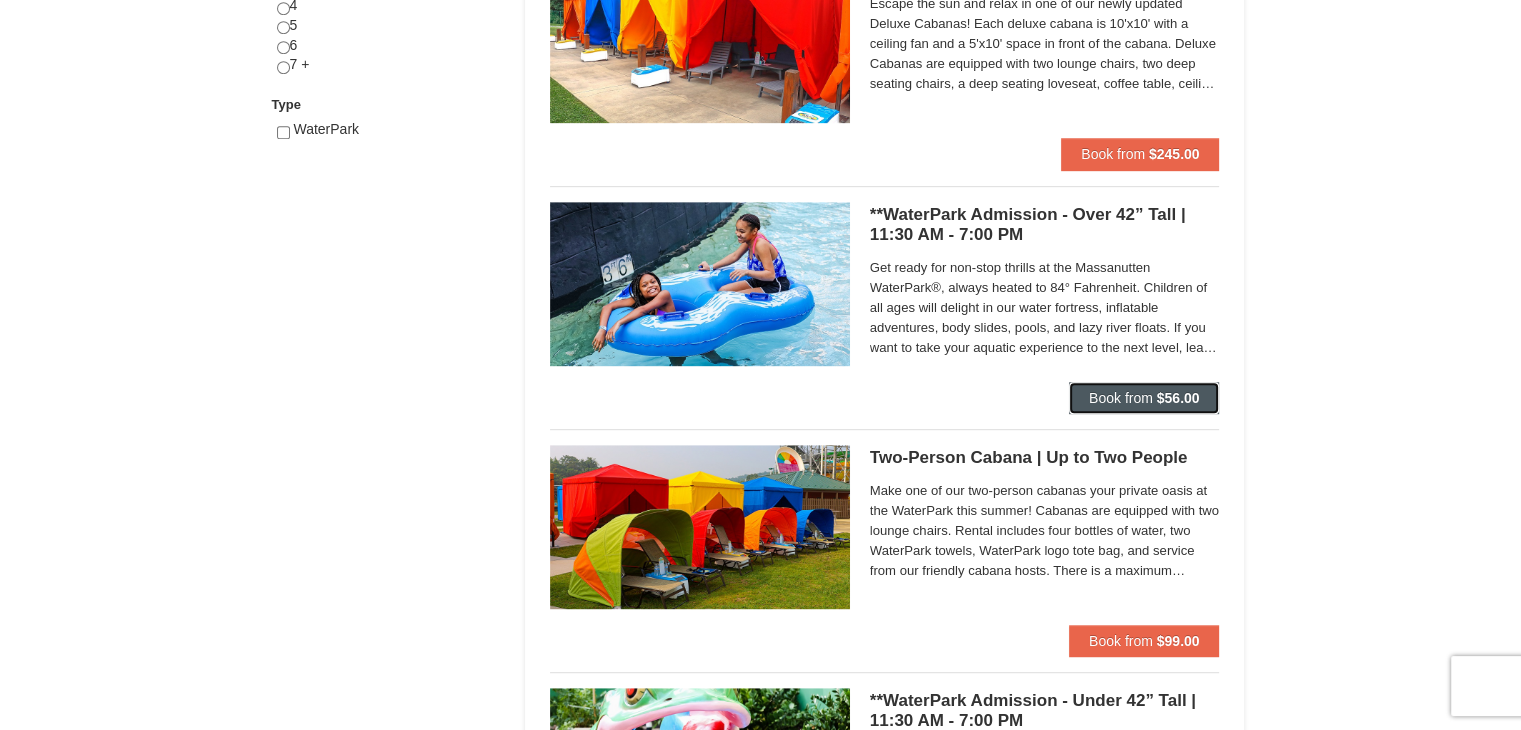 click on "Book from   $56.00" at bounding box center (1144, 398) 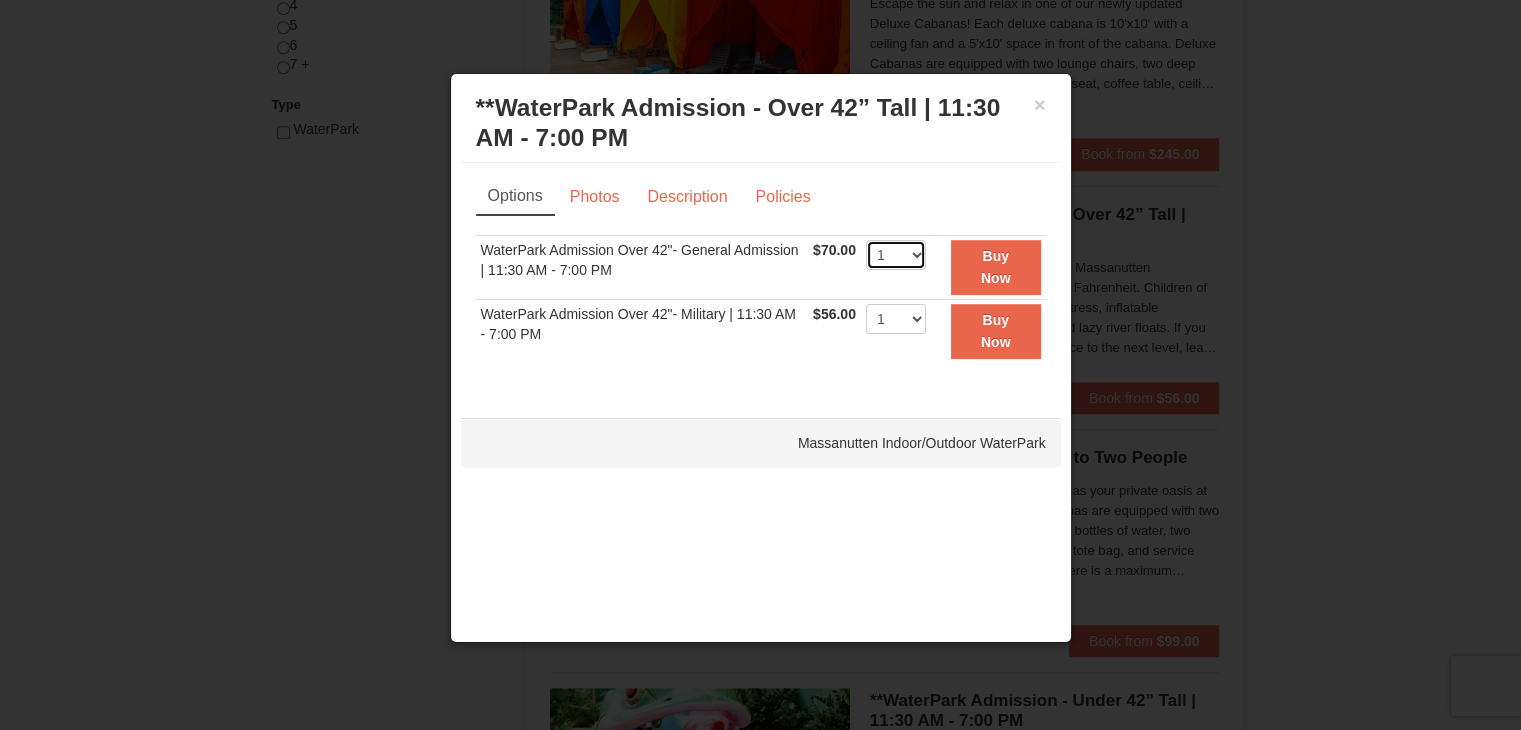 click on "1
2
3
4
5
6
7
8
9
10
11
12
13
14
15
16
17
18
19
20
21 22" at bounding box center [896, 255] 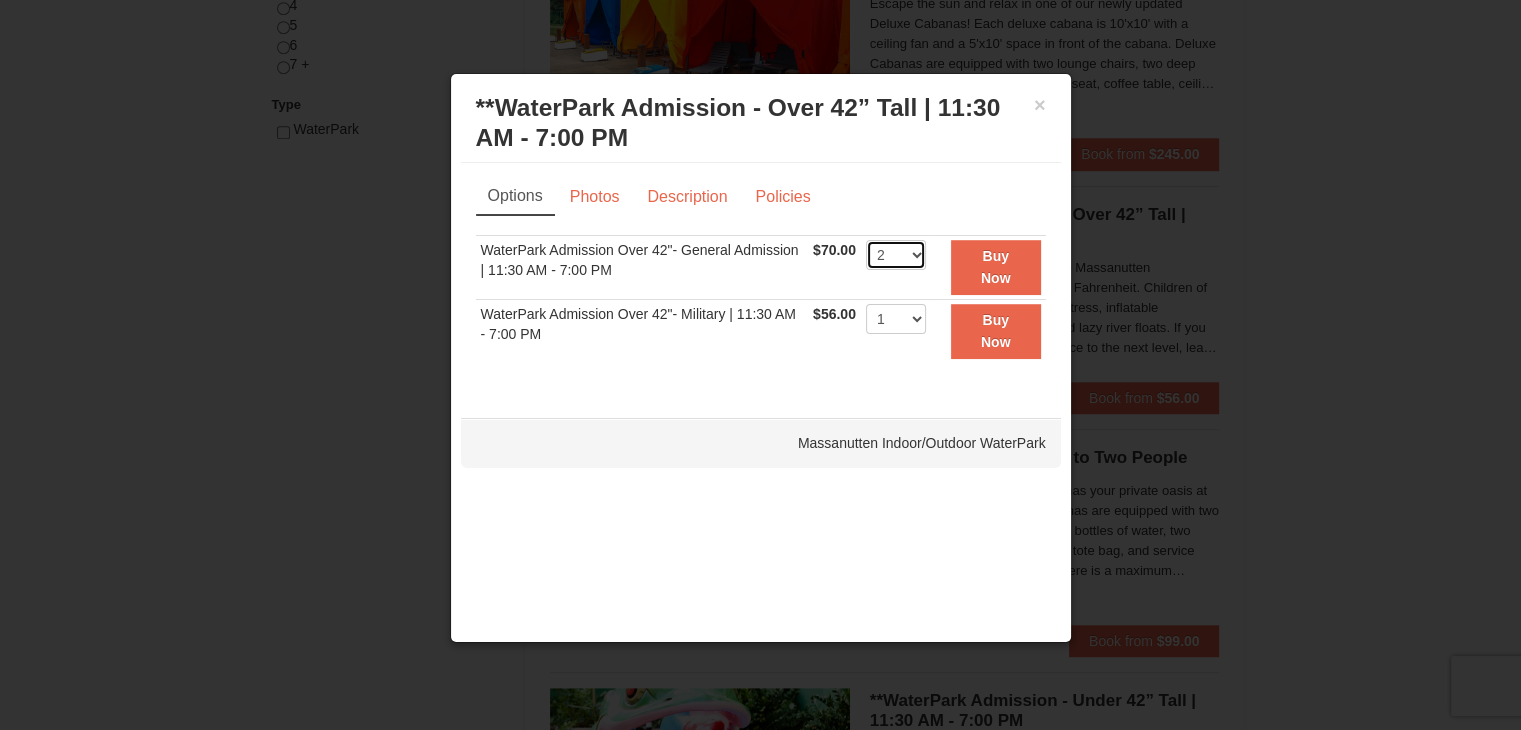 click on "1
2
3
4
5
6
7
8
9
10
11
12
13
14
15
16
17
18
19
20
21 22" at bounding box center [896, 255] 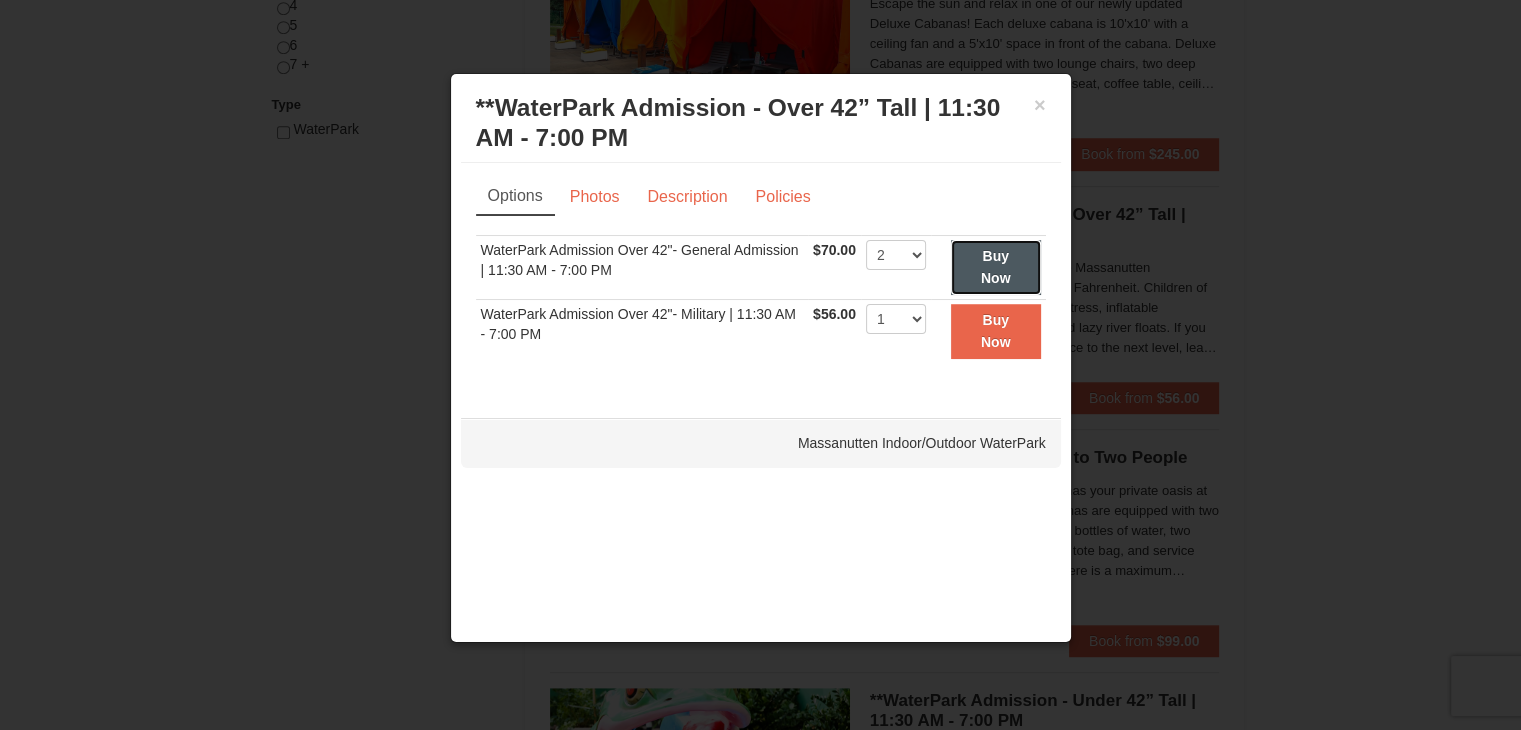 click on "Buy Now" at bounding box center [996, 267] 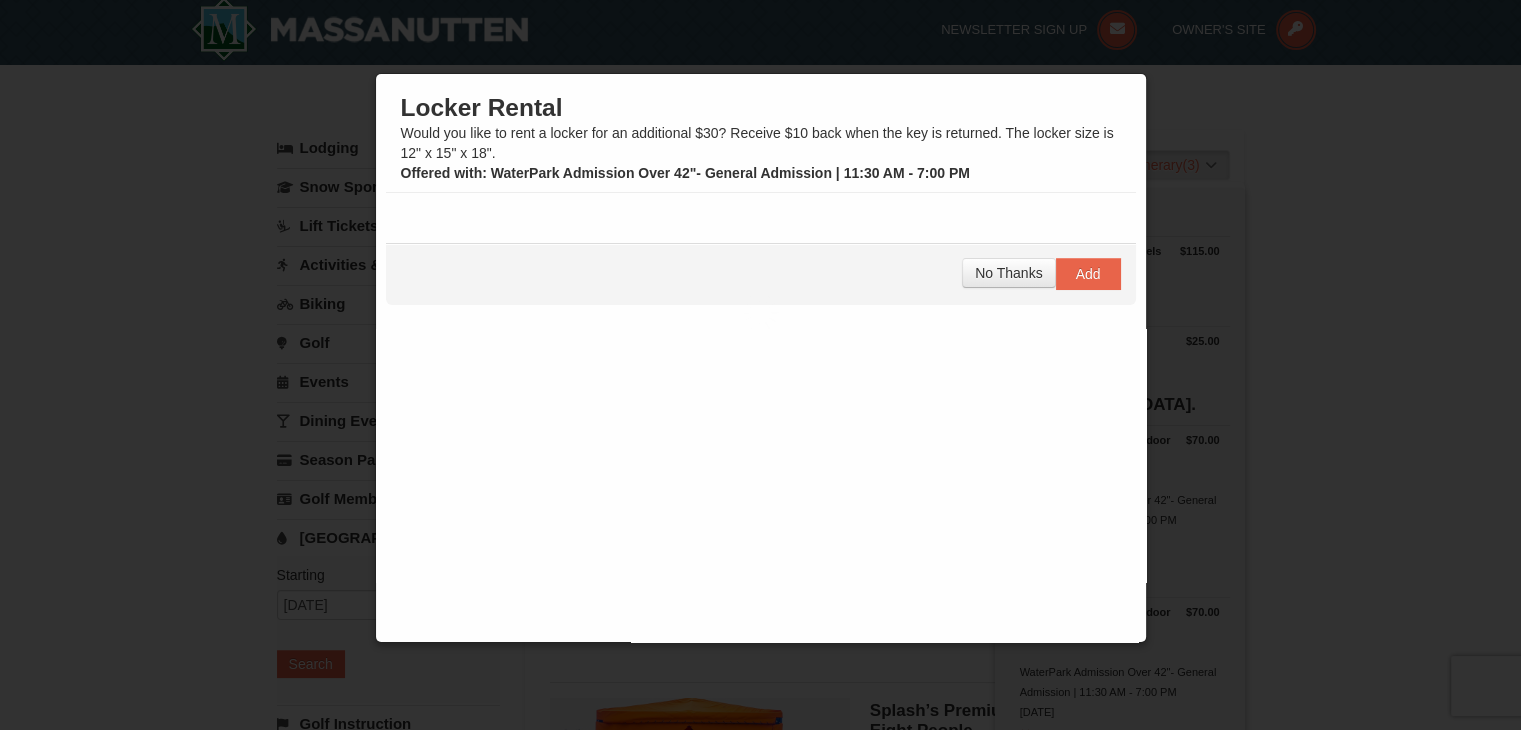scroll, scrollTop: 6, scrollLeft: 0, axis: vertical 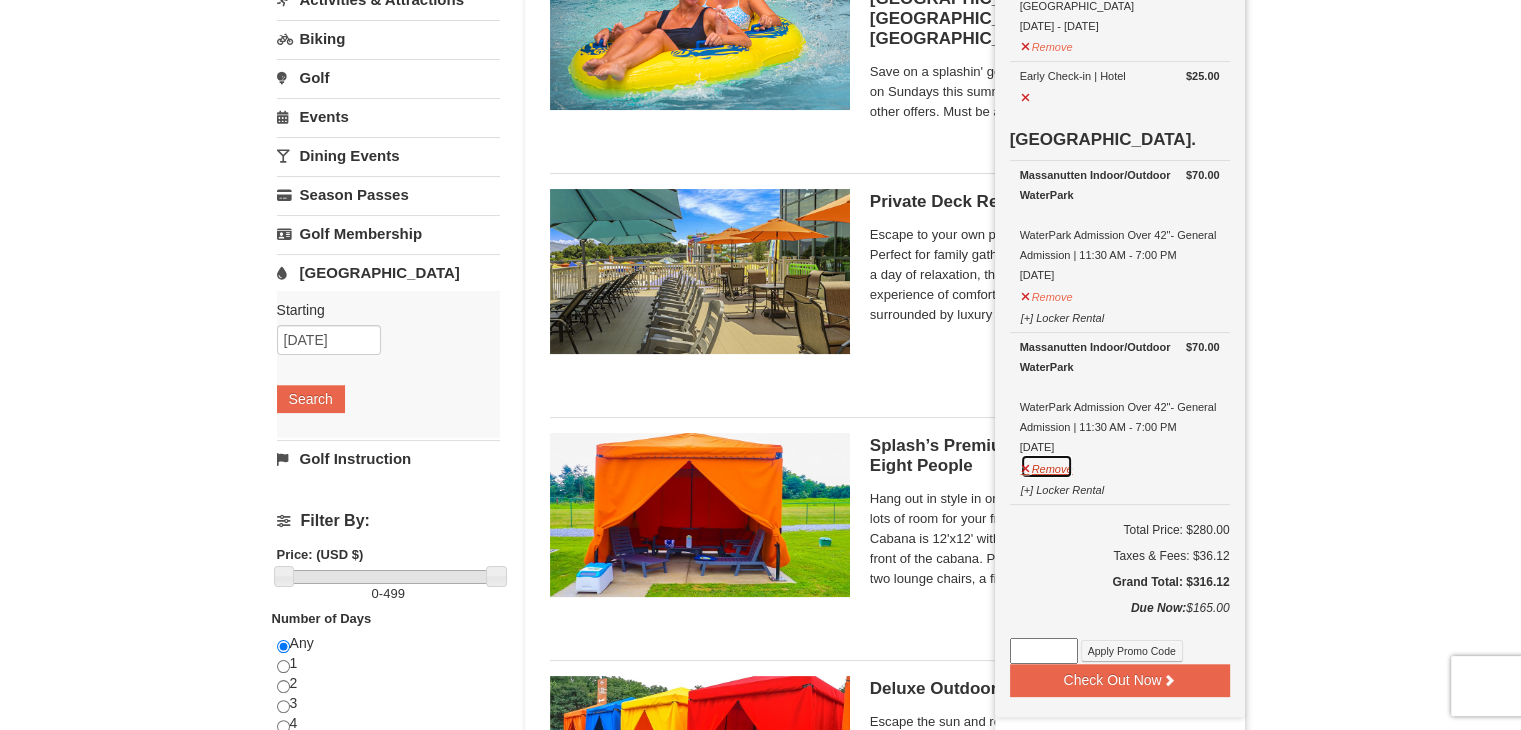 click on "Remove" at bounding box center (1047, 466) 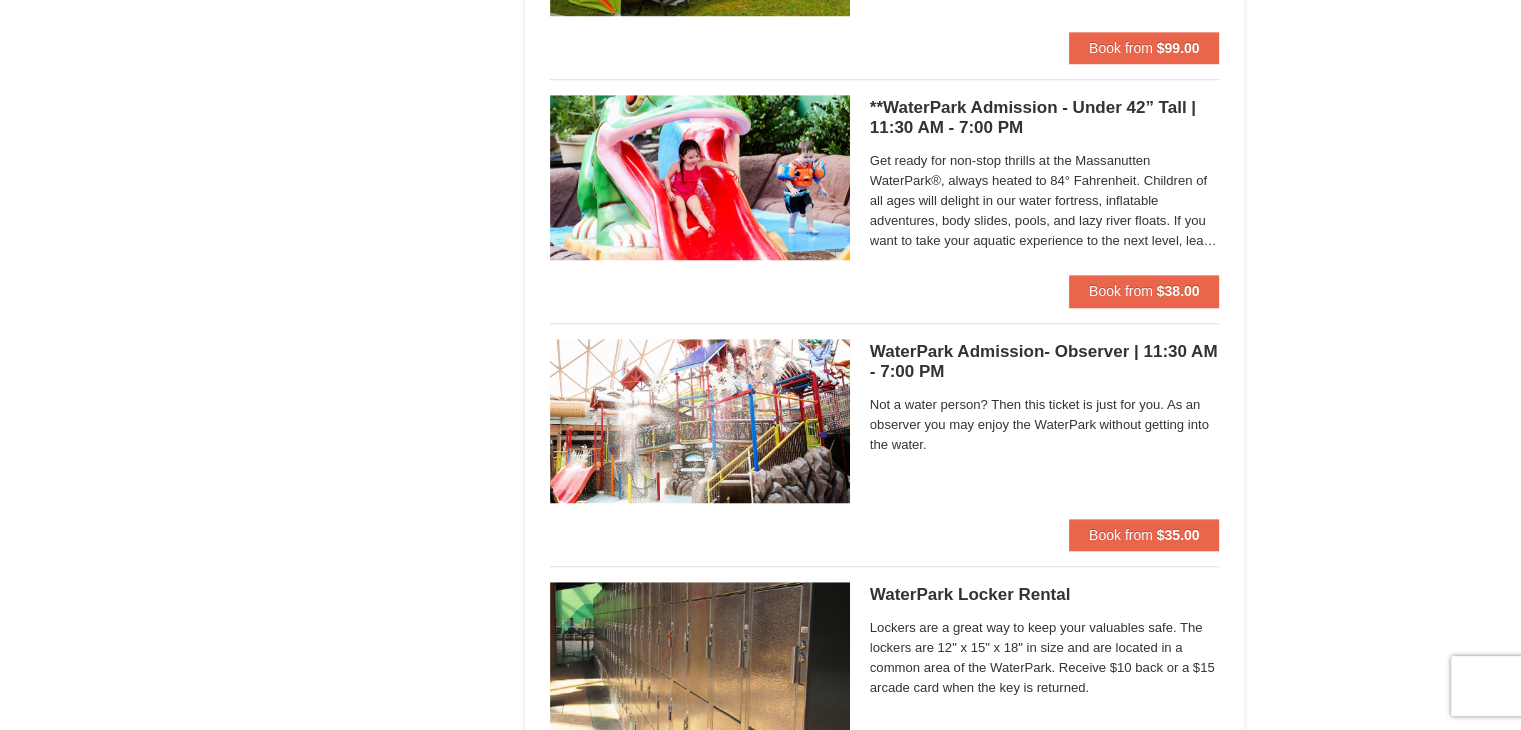 scroll, scrollTop: 1486, scrollLeft: 0, axis: vertical 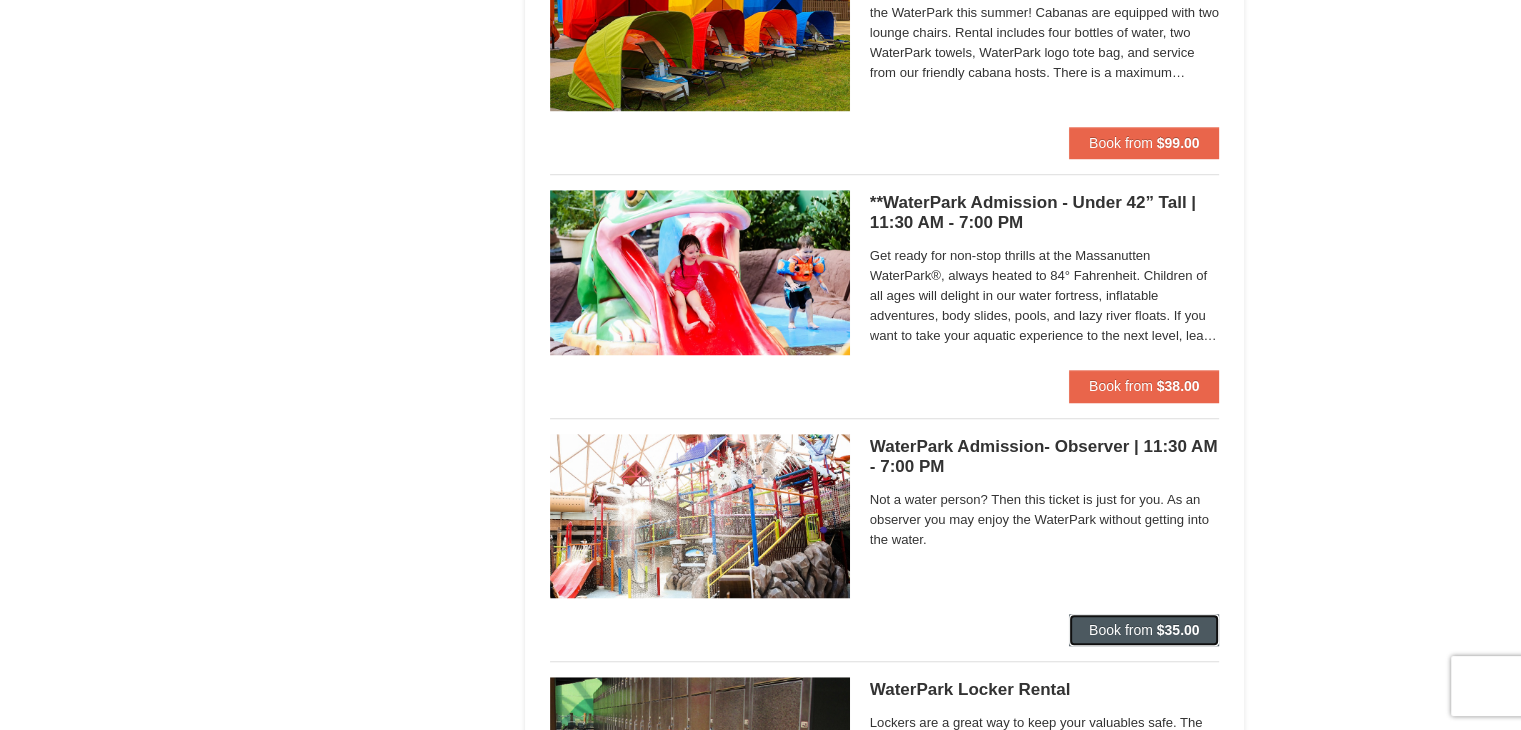 click on "Book from   $35.00" at bounding box center [1144, 630] 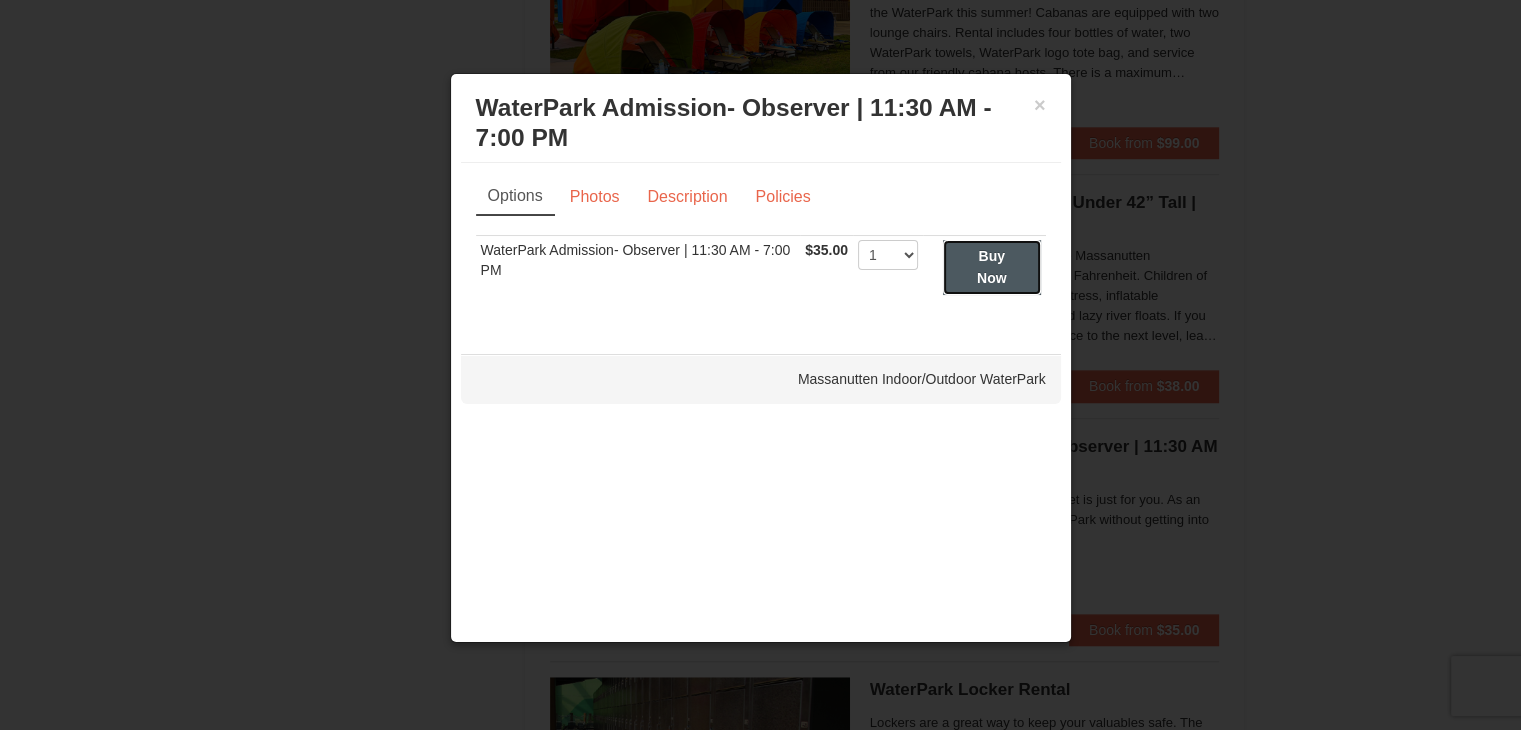 click on "Buy Now" at bounding box center [992, 267] 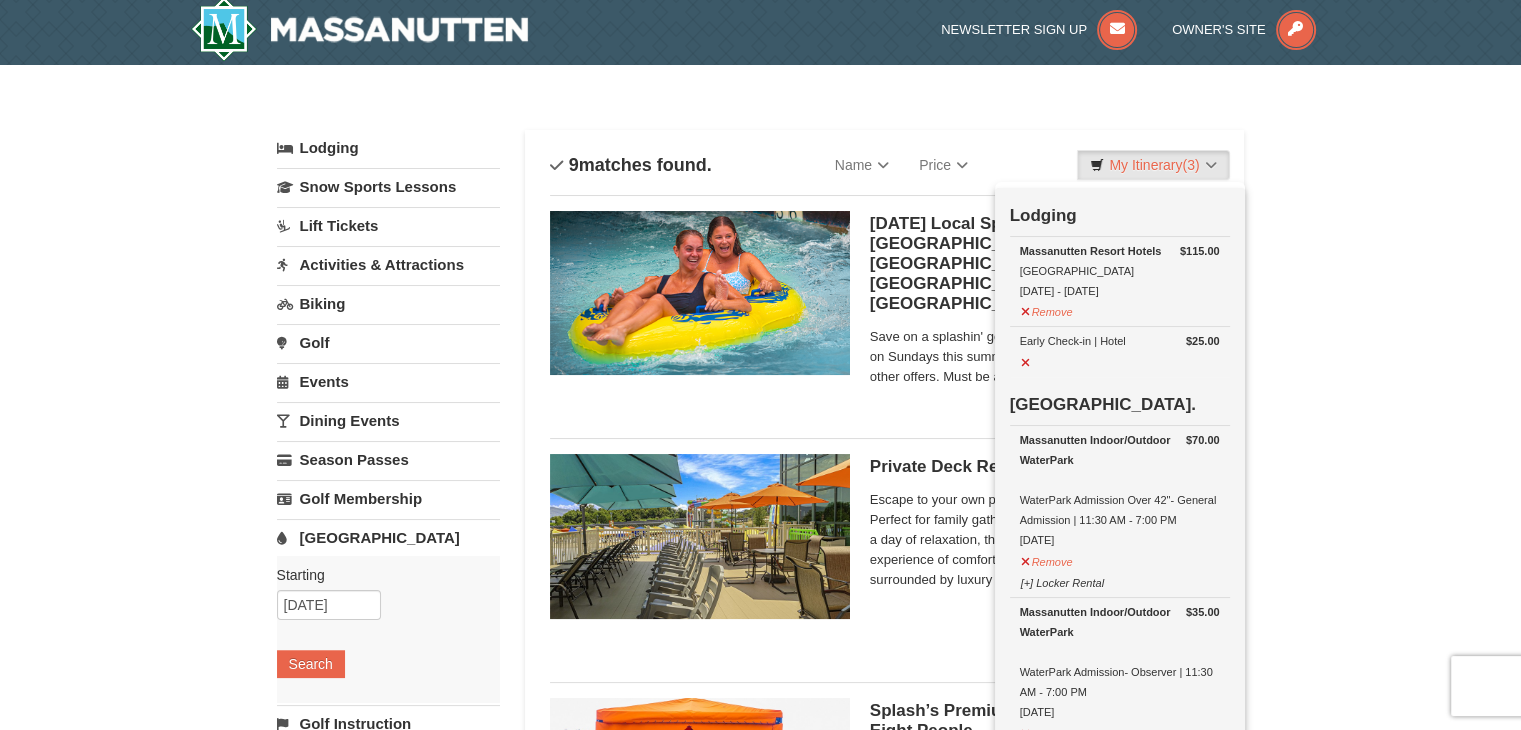 scroll, scrollTop: 6, scrollLeft: 0, axis: vertical 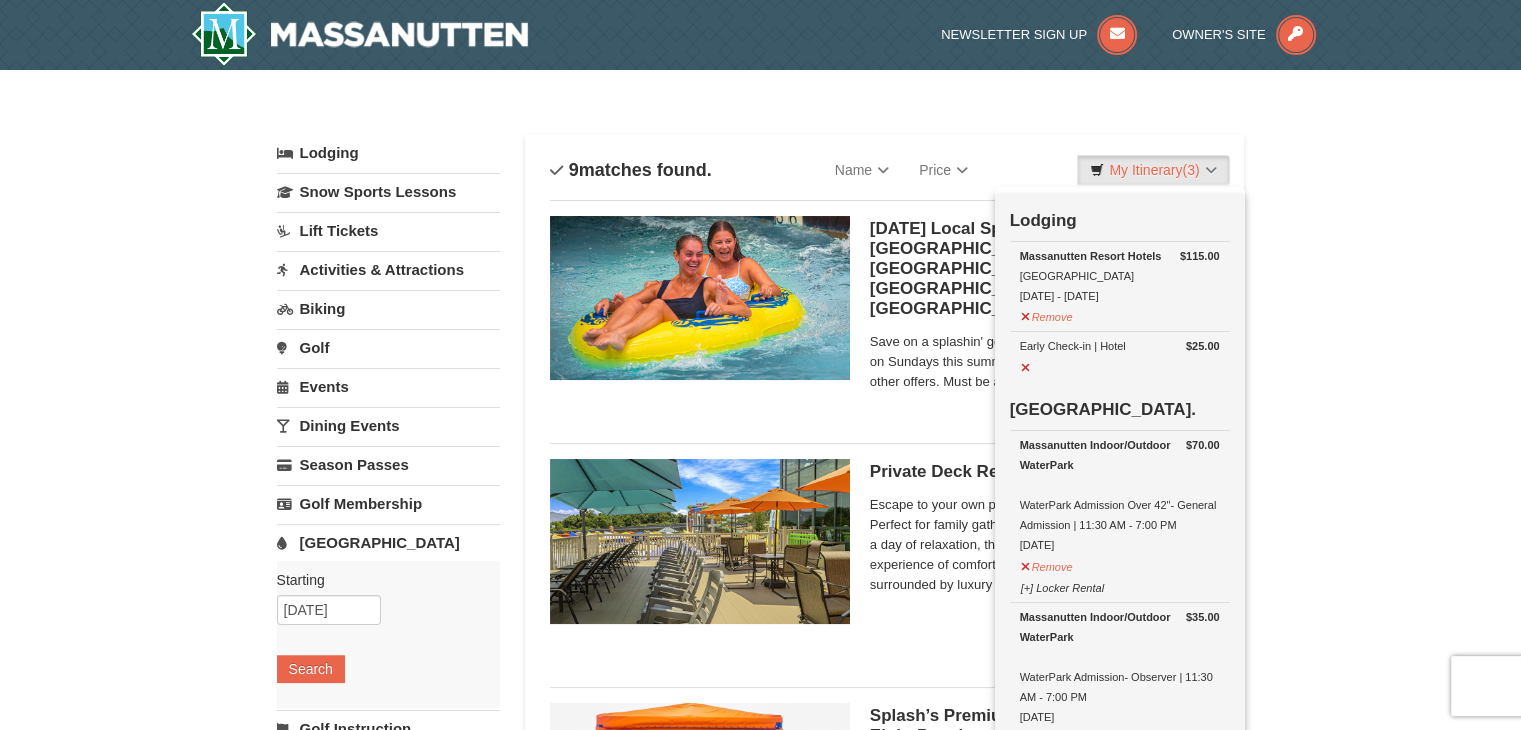click on "Activities & Attractions" at bounding box center (388, 269) 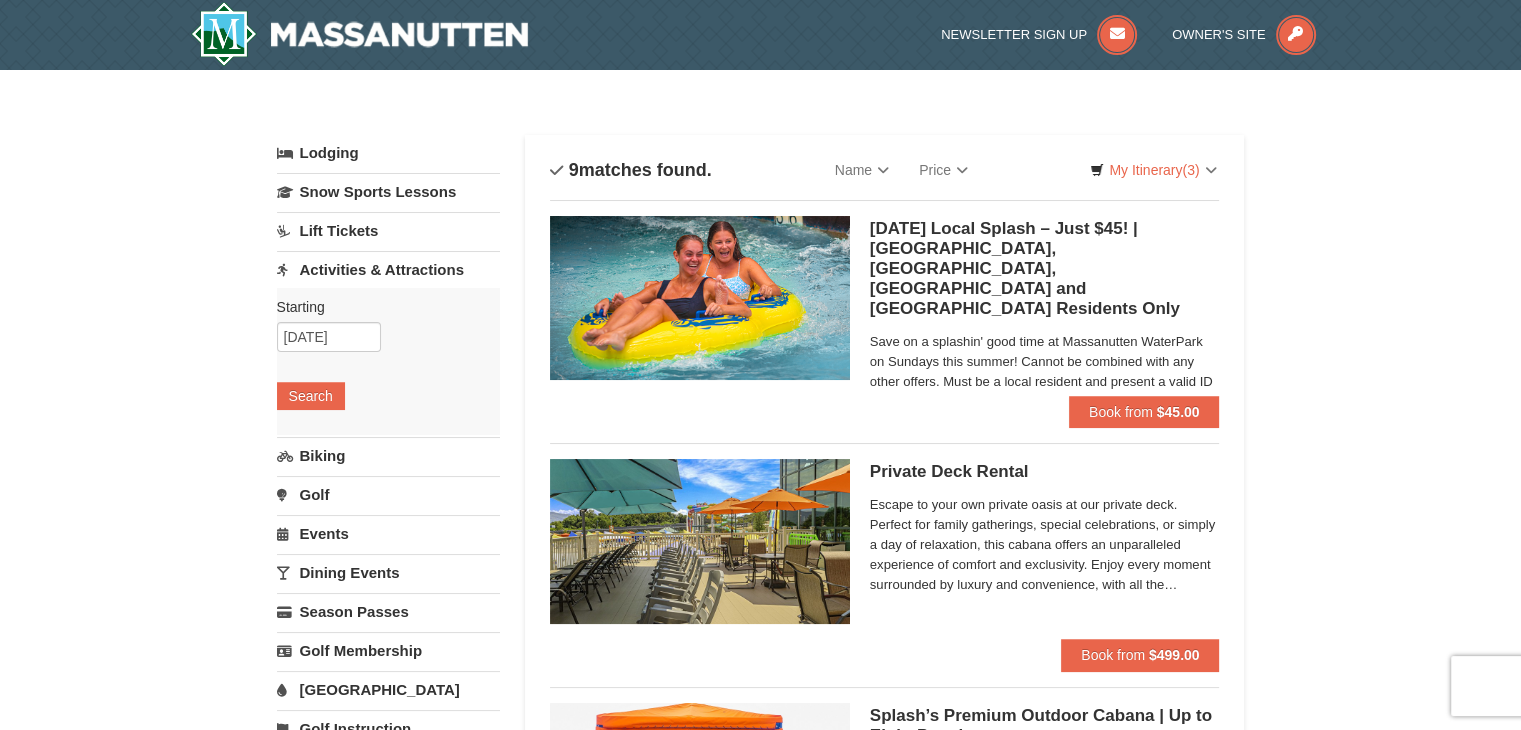 click on "Starting Please format dates MM/DD/YYYY Please format dates MM/DD/YYYY
[DATE]
Search" at bounding box center (388, 361) 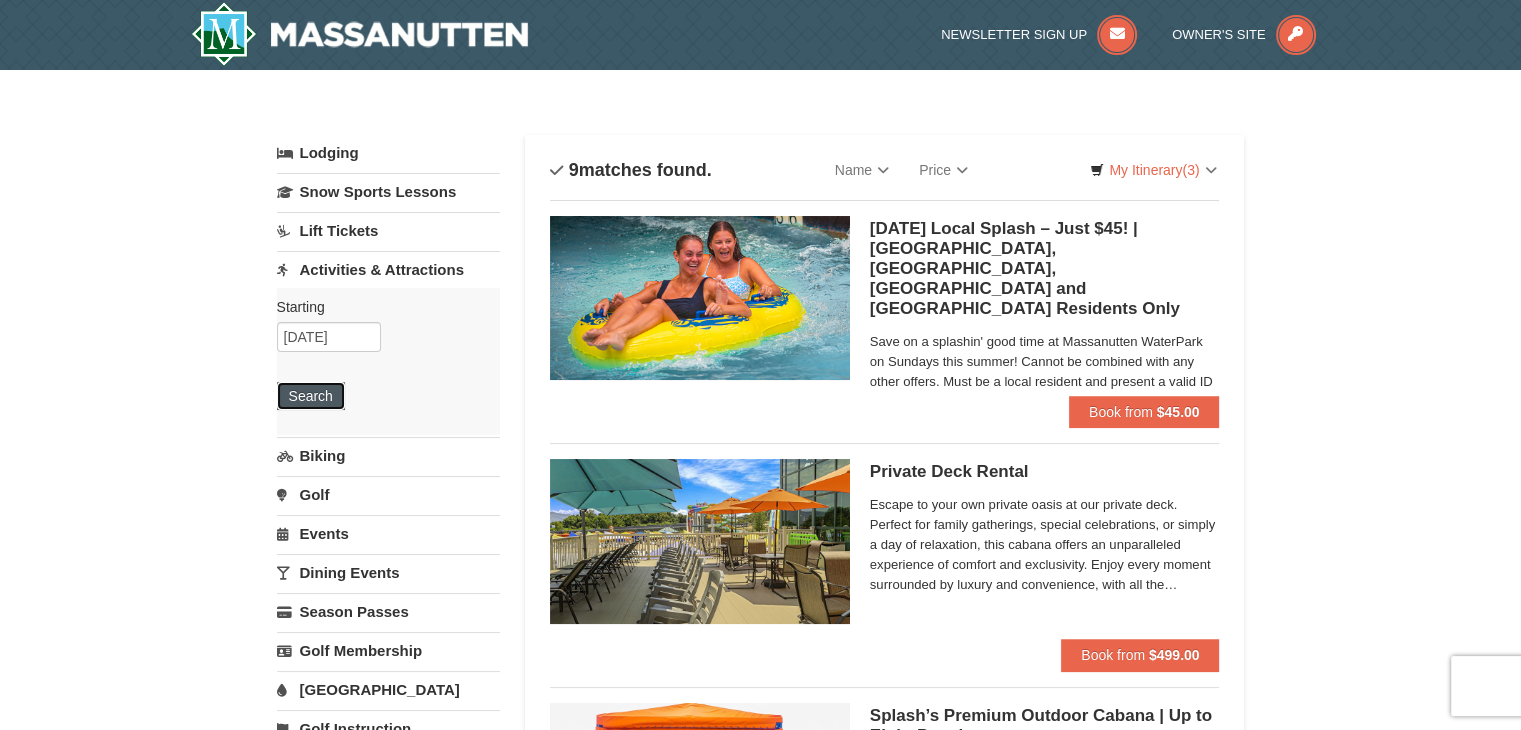 click on "Search" at bounding box center [311, 396] 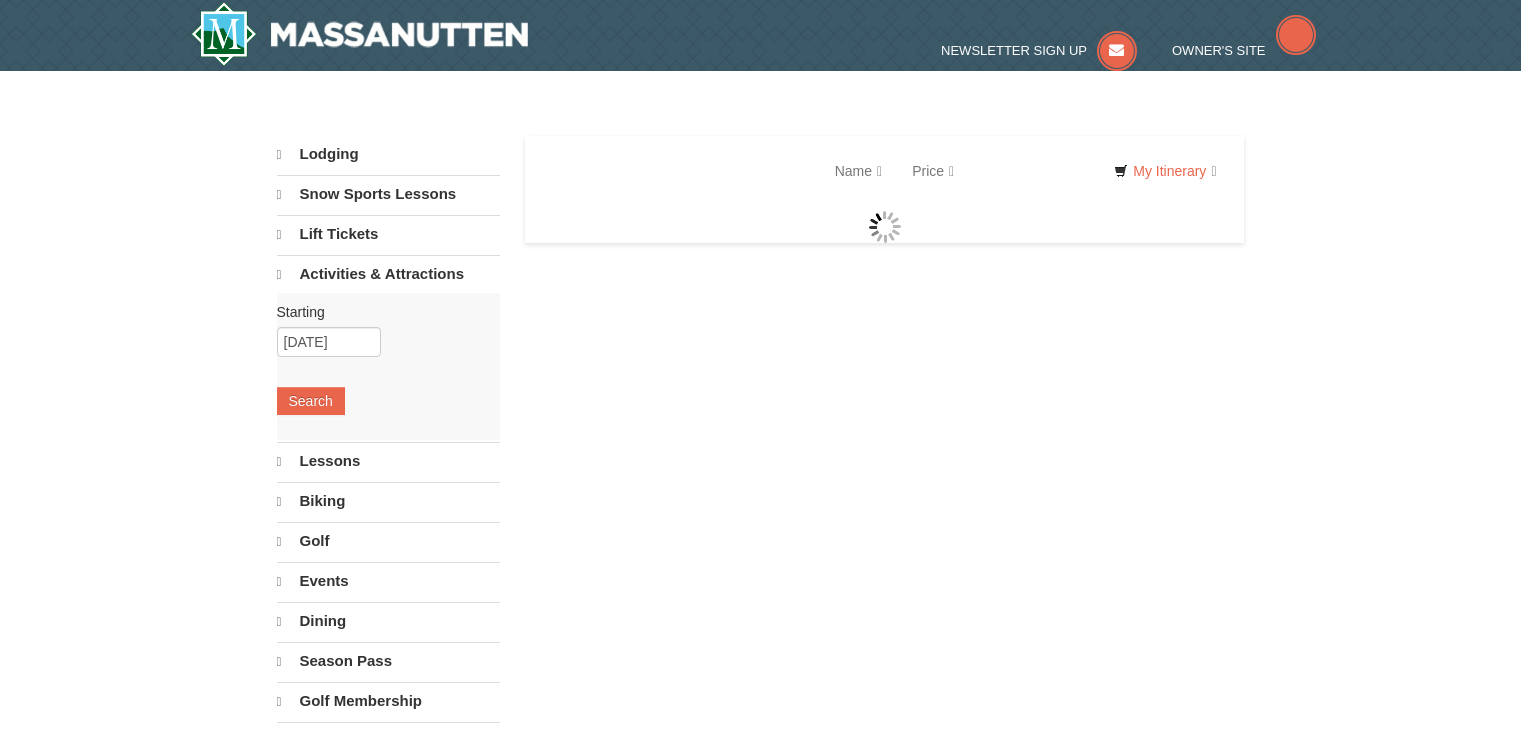 scroll, scrollTop: 0, scrollLeft: 0, axis: both 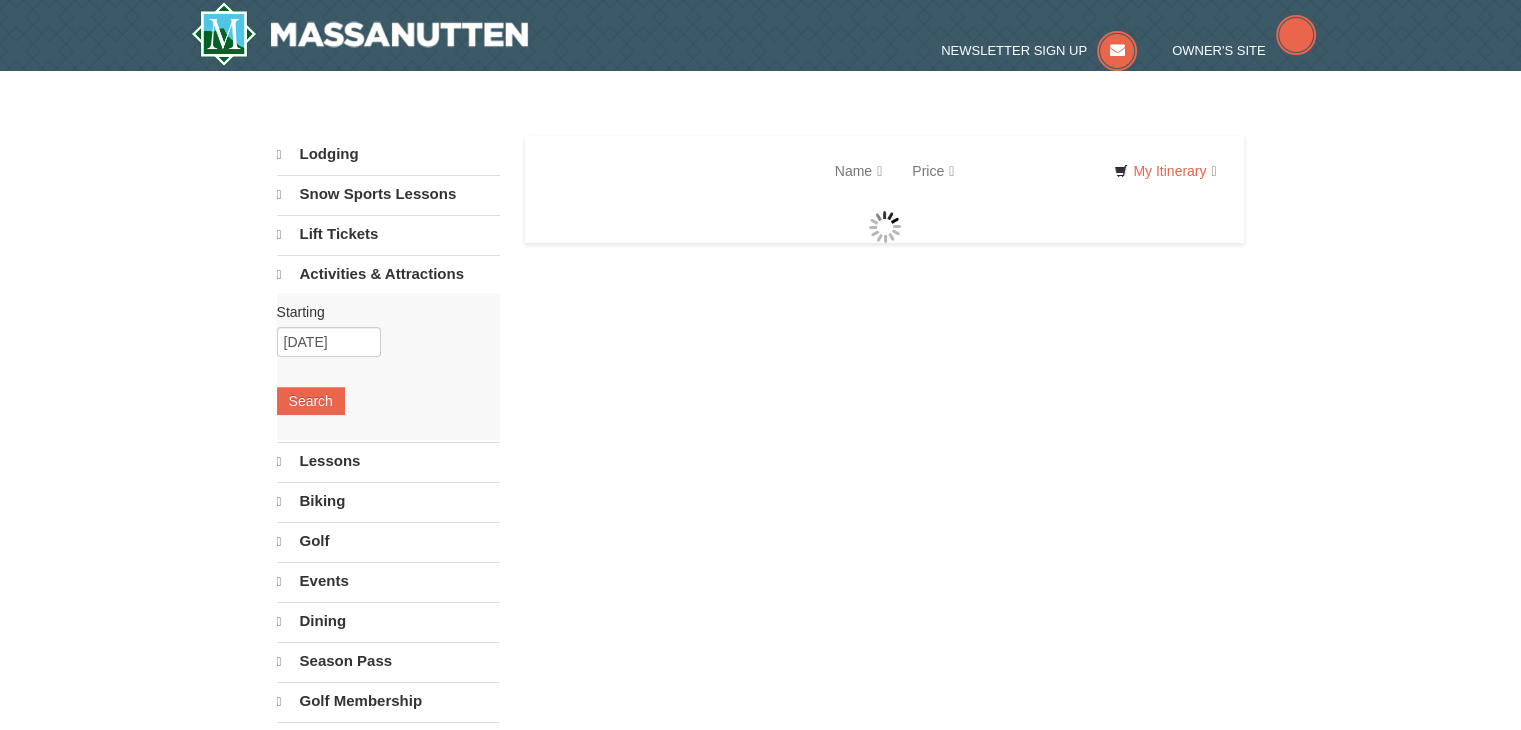select on "7" 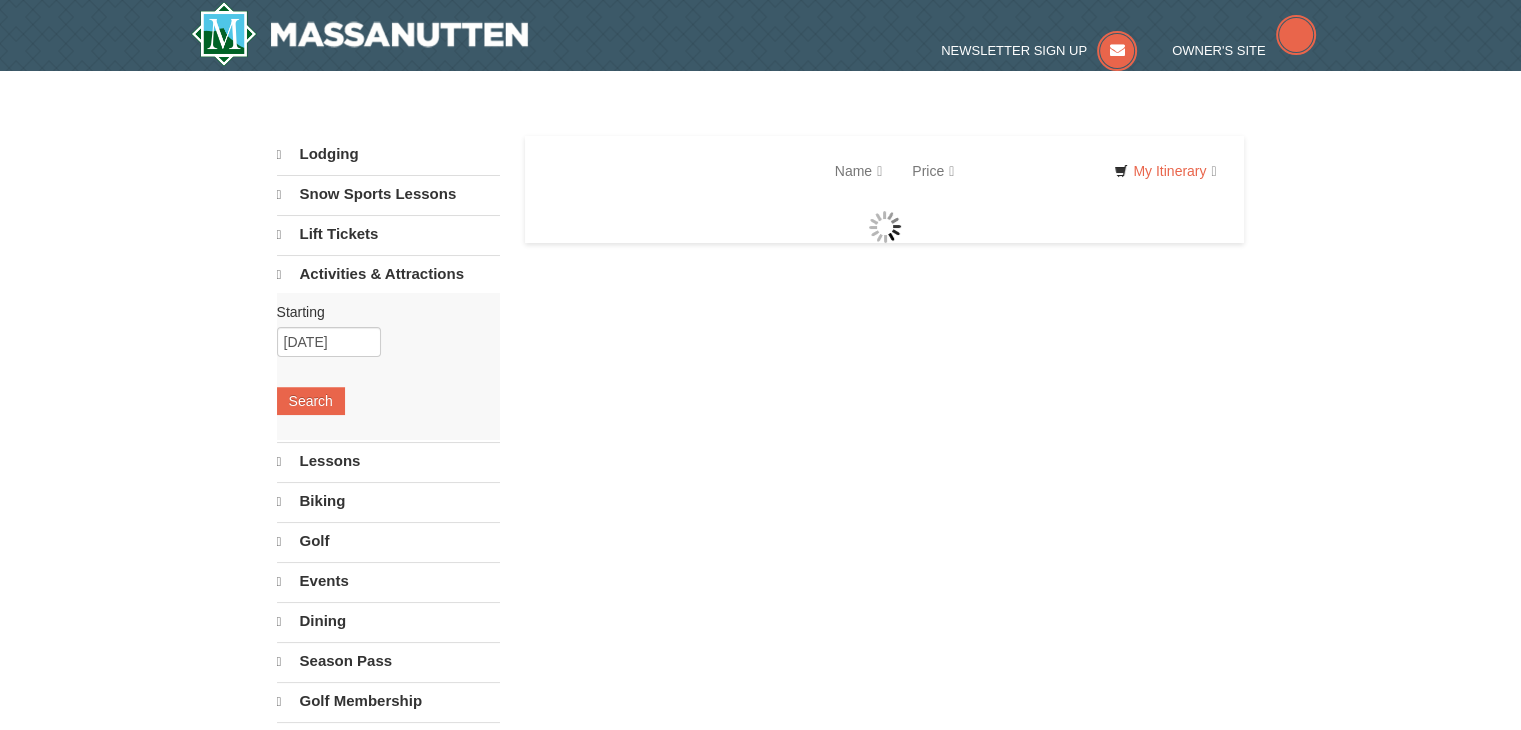 select on "7" 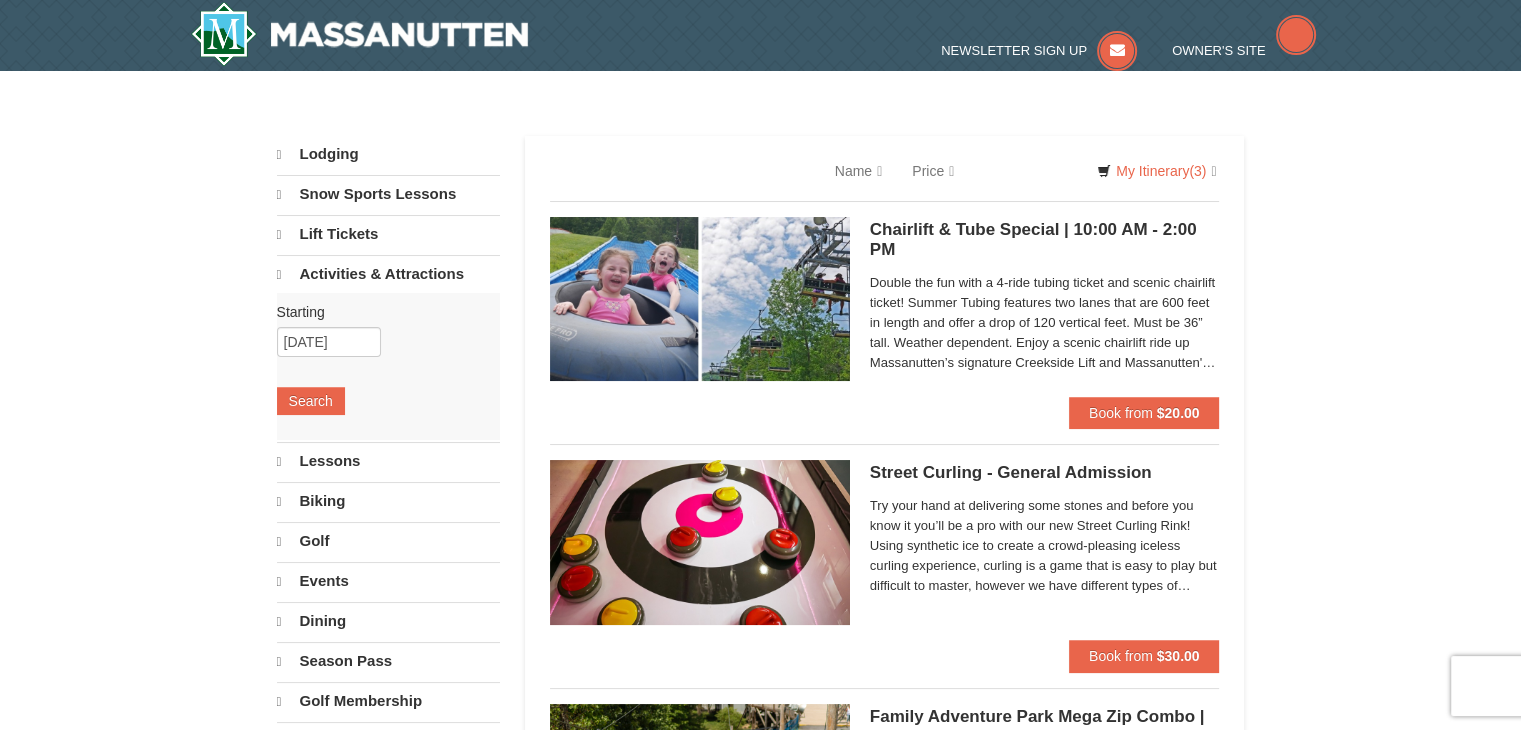 scroll, scrollTop: 0, scrollLeft: 0, axis: both 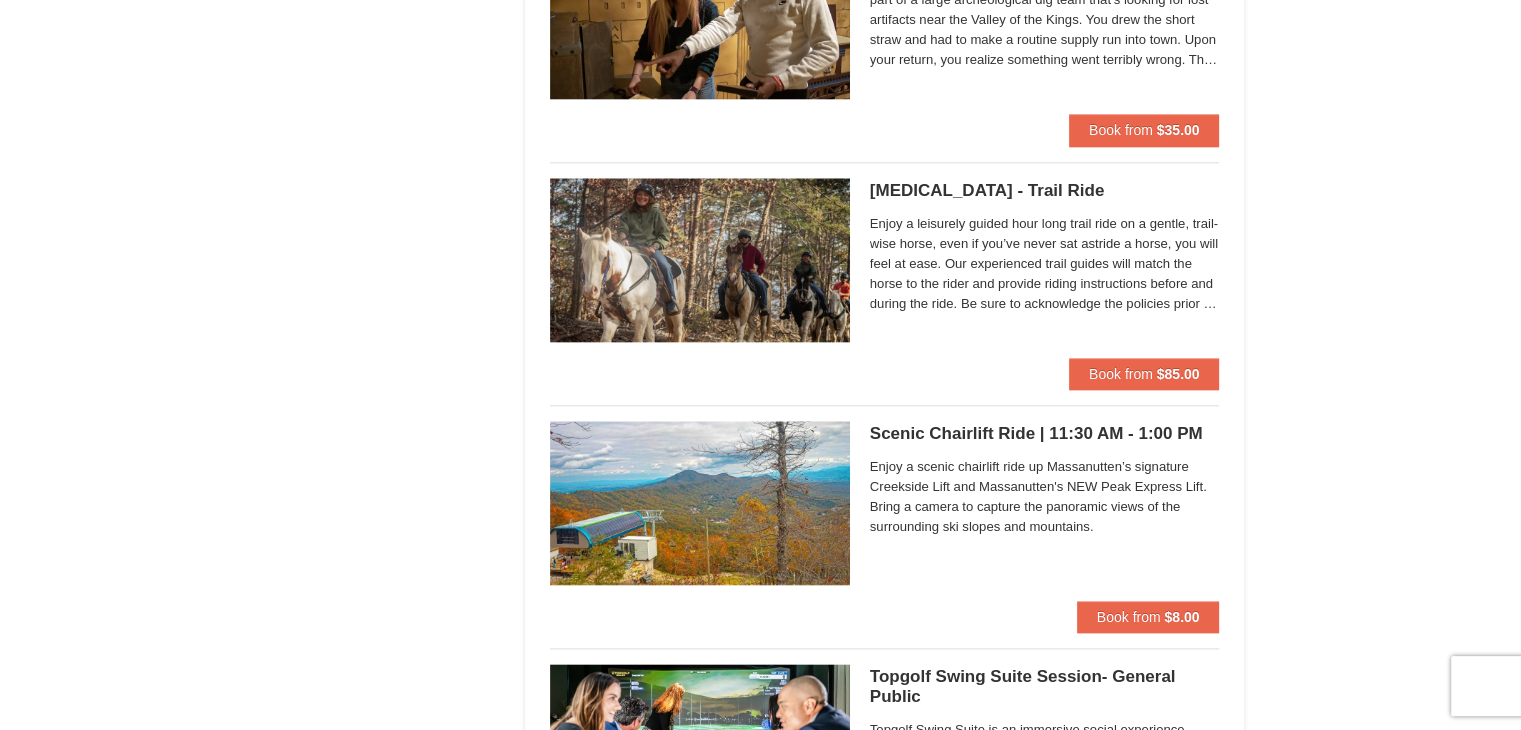 drag, startPoint x: 1529, startPoint y: 76, endPoint x: 1512, endPoint y: 329, distance: 253.5705 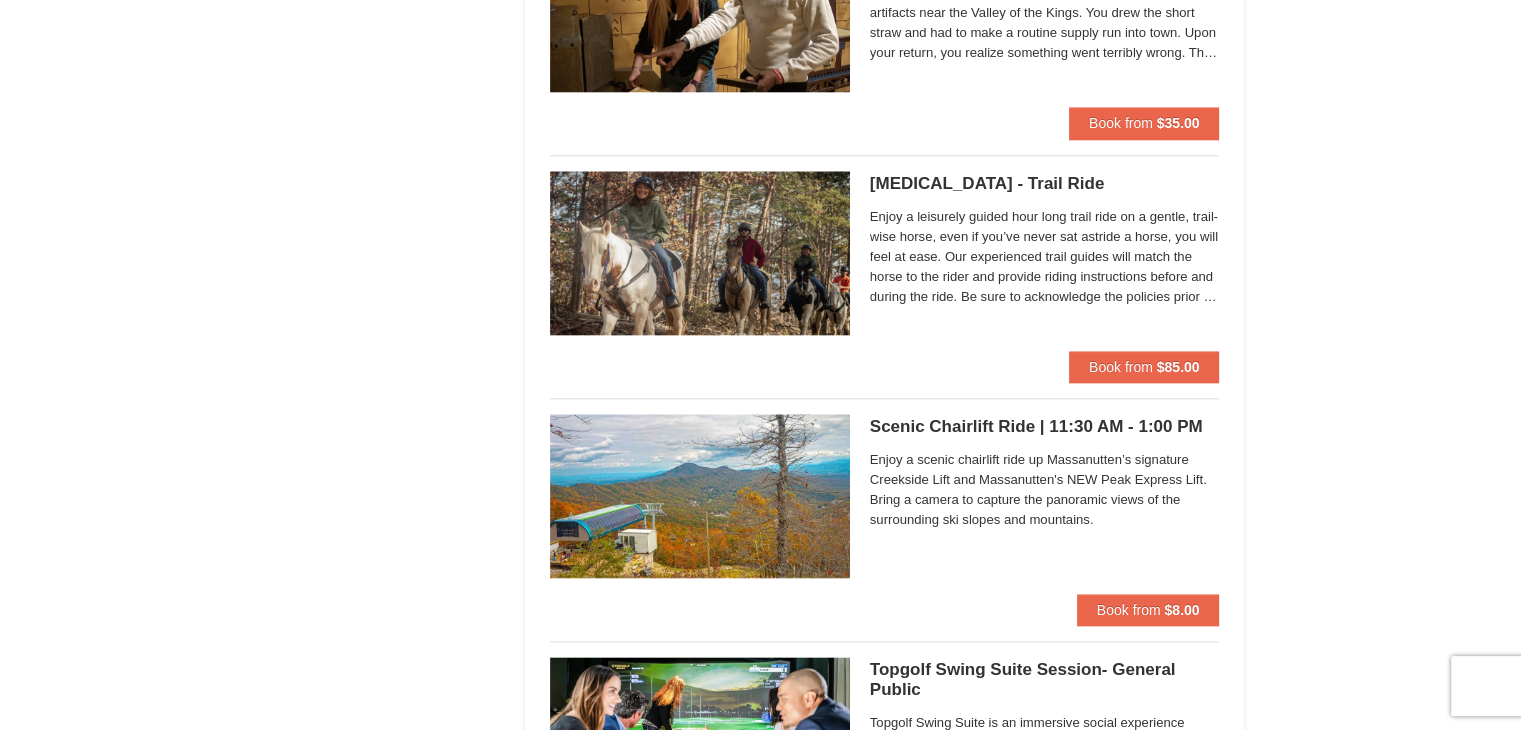 click at bounding box center (700, 253) 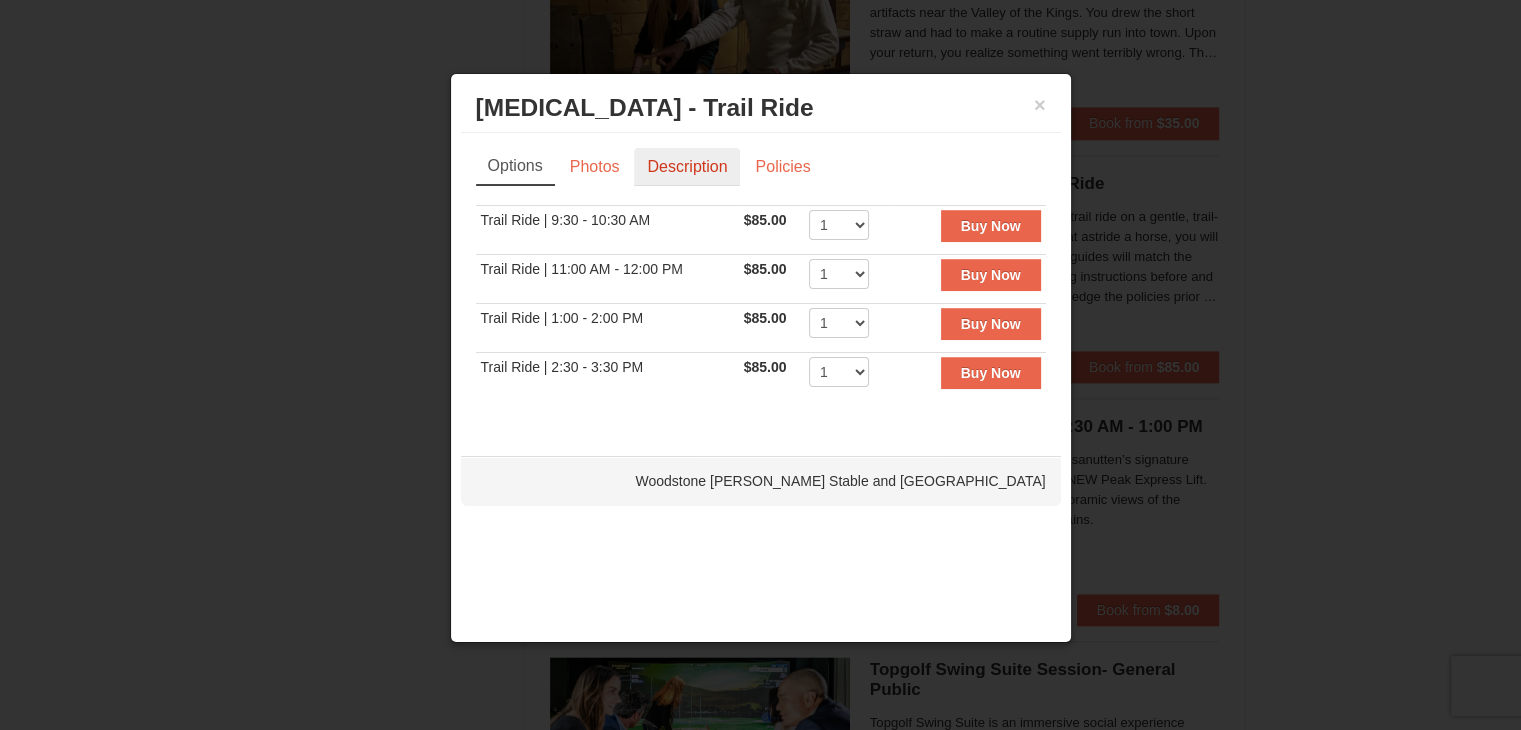 click on "Description" at bounding box center (687, 167) 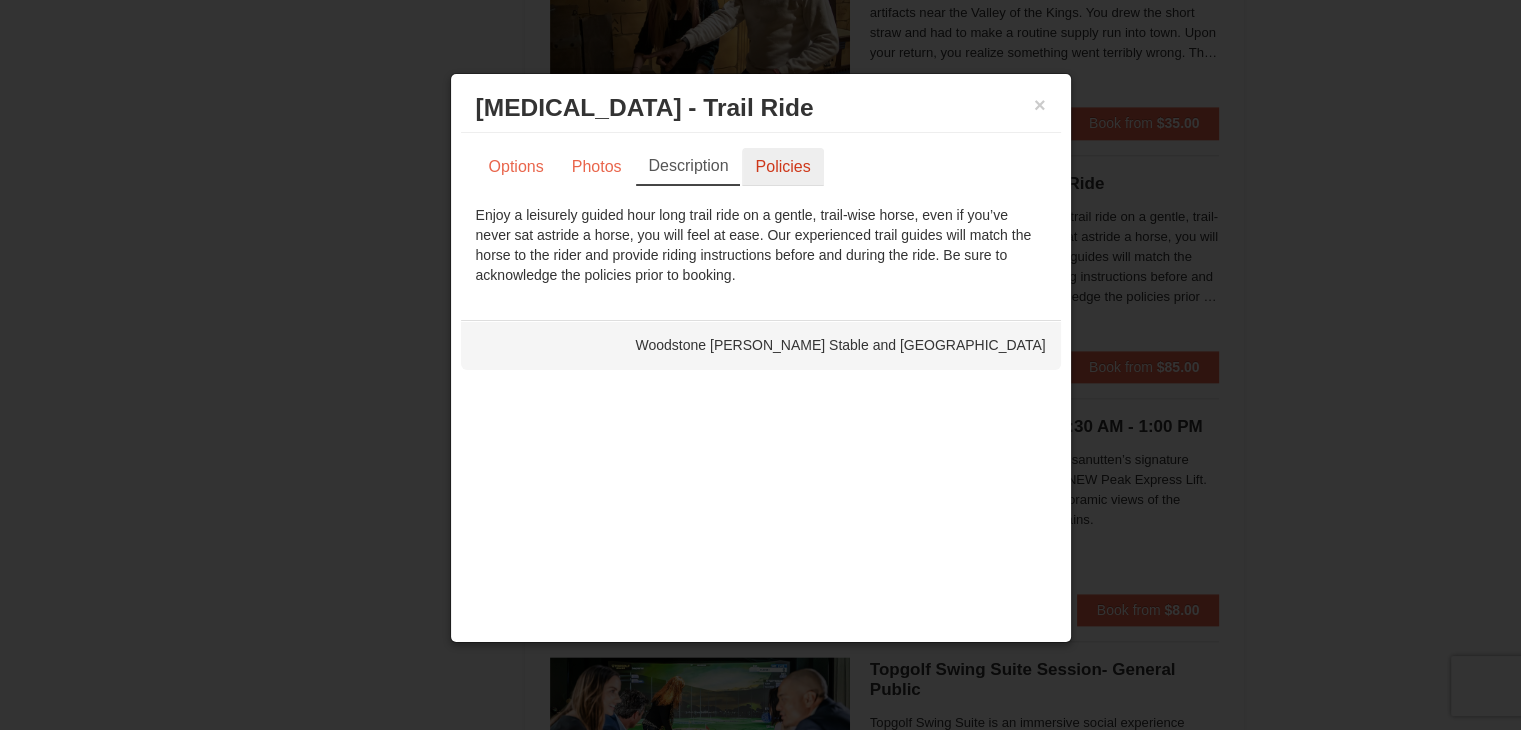 click on "Policies" at bounding box center (782, 167) 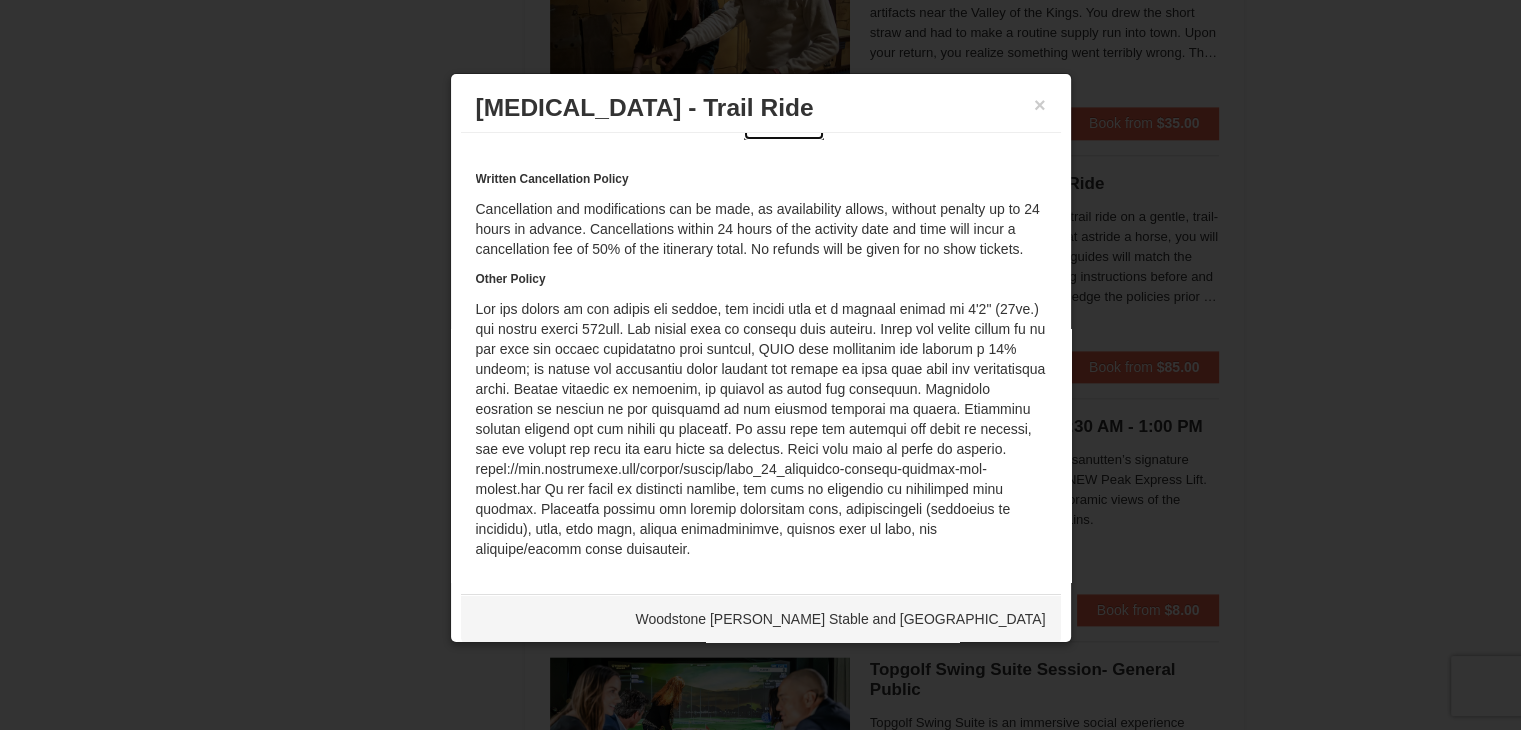 scroll, scrollTop: 0, scrollLeft: 0, axis: both 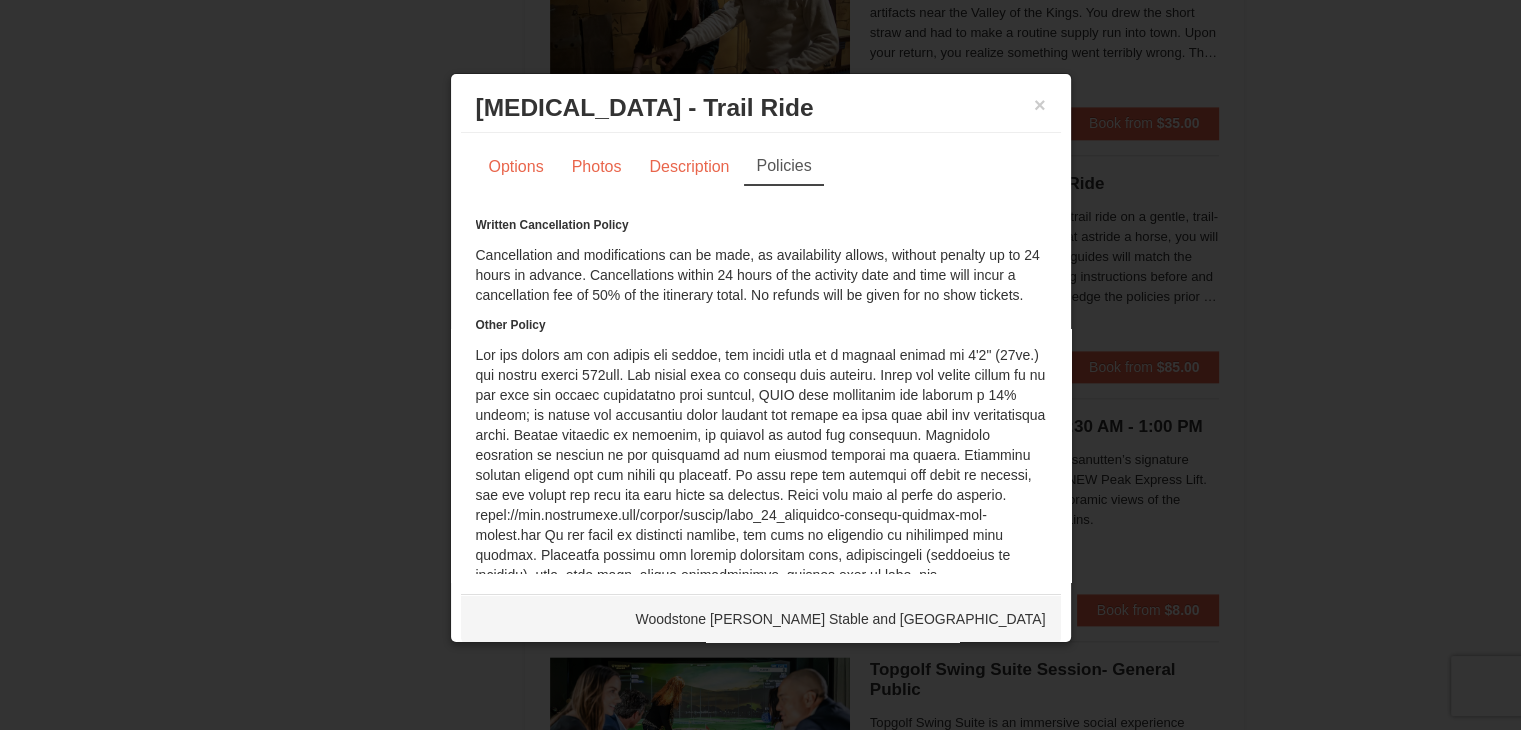 click on "×
Horseback Riding - Trail Ride  Woodstone Meadows Stable and Petting Farm" at bounding box center (761, 108) 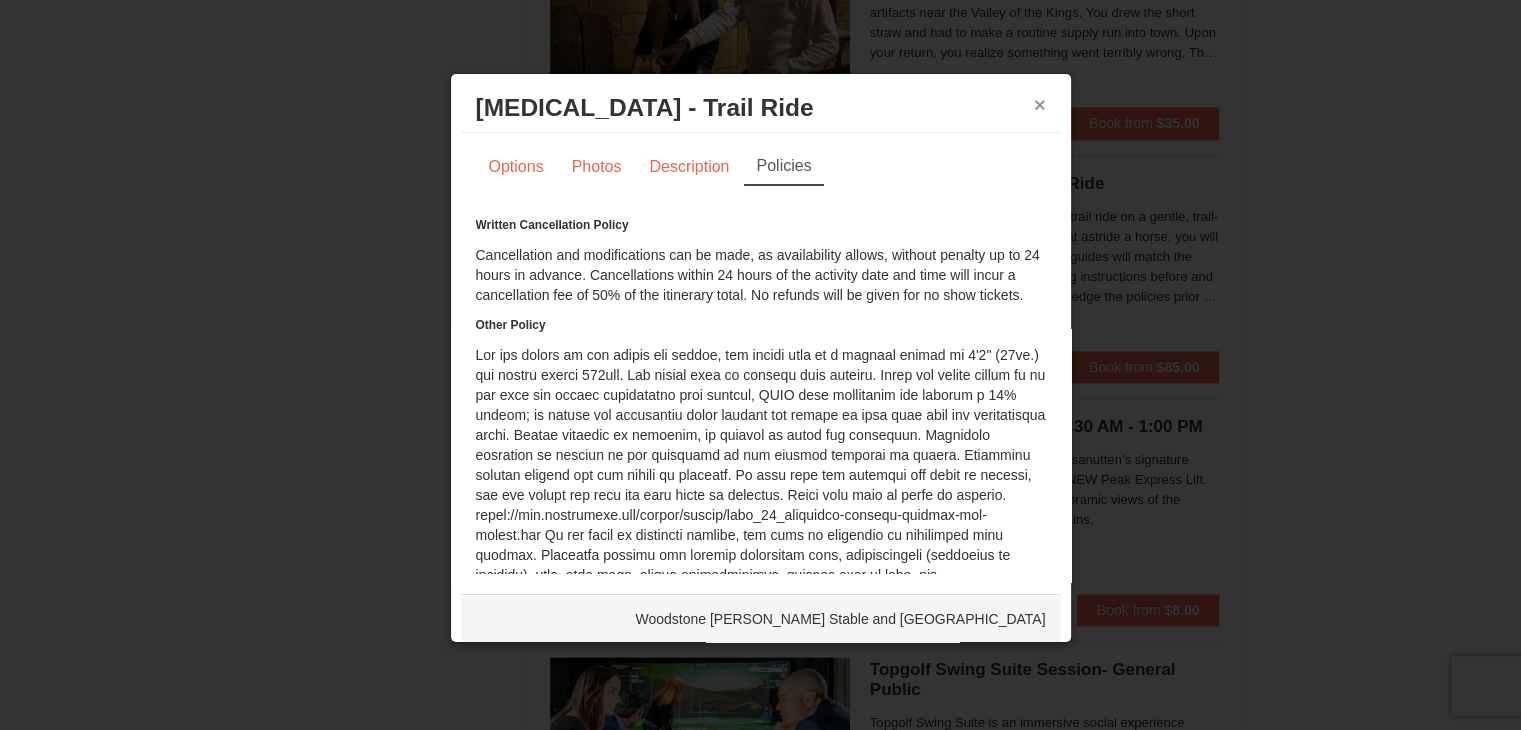 click on "×" at bounding box center [1040, 105] 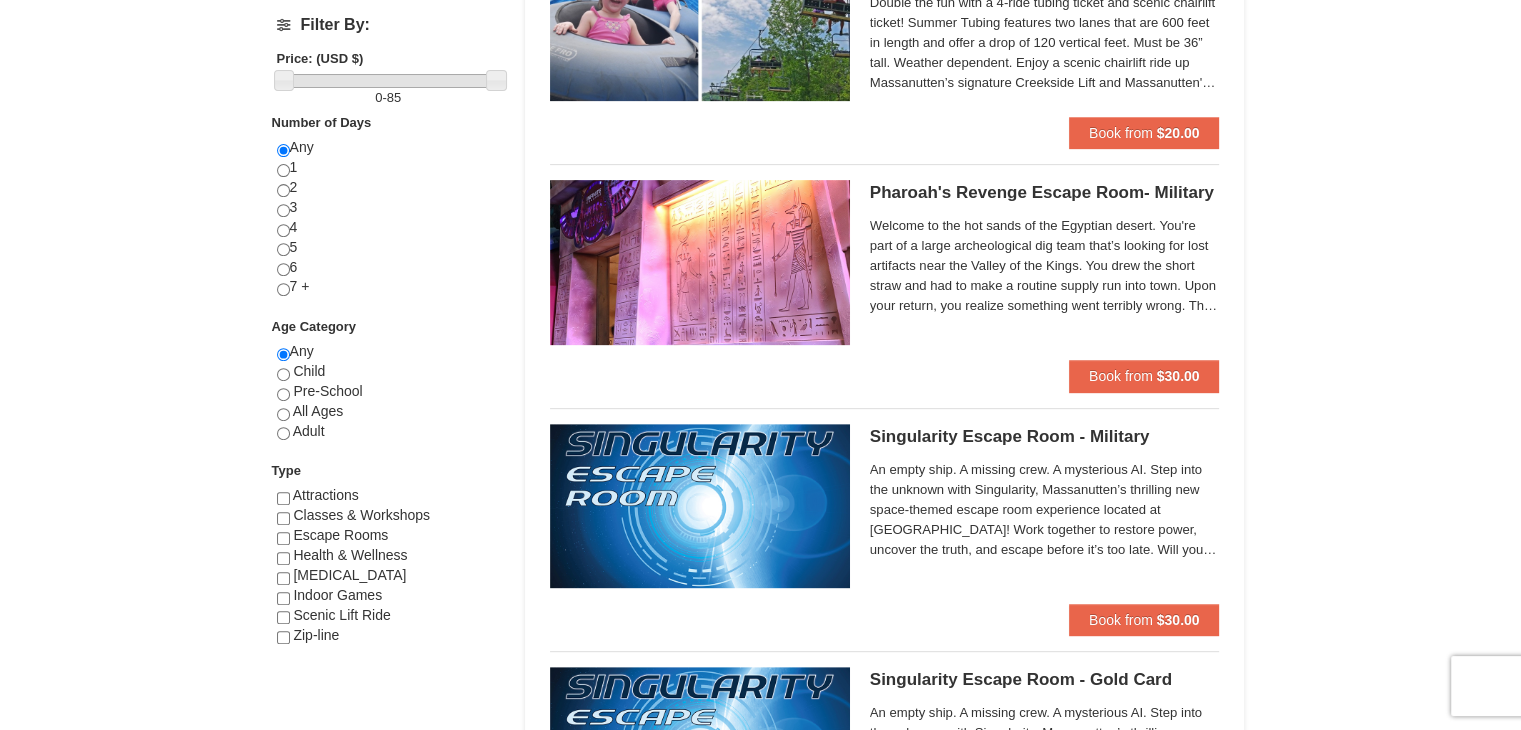 scroll, scrollTop: 0, scrollLeft: 0, axis: both 